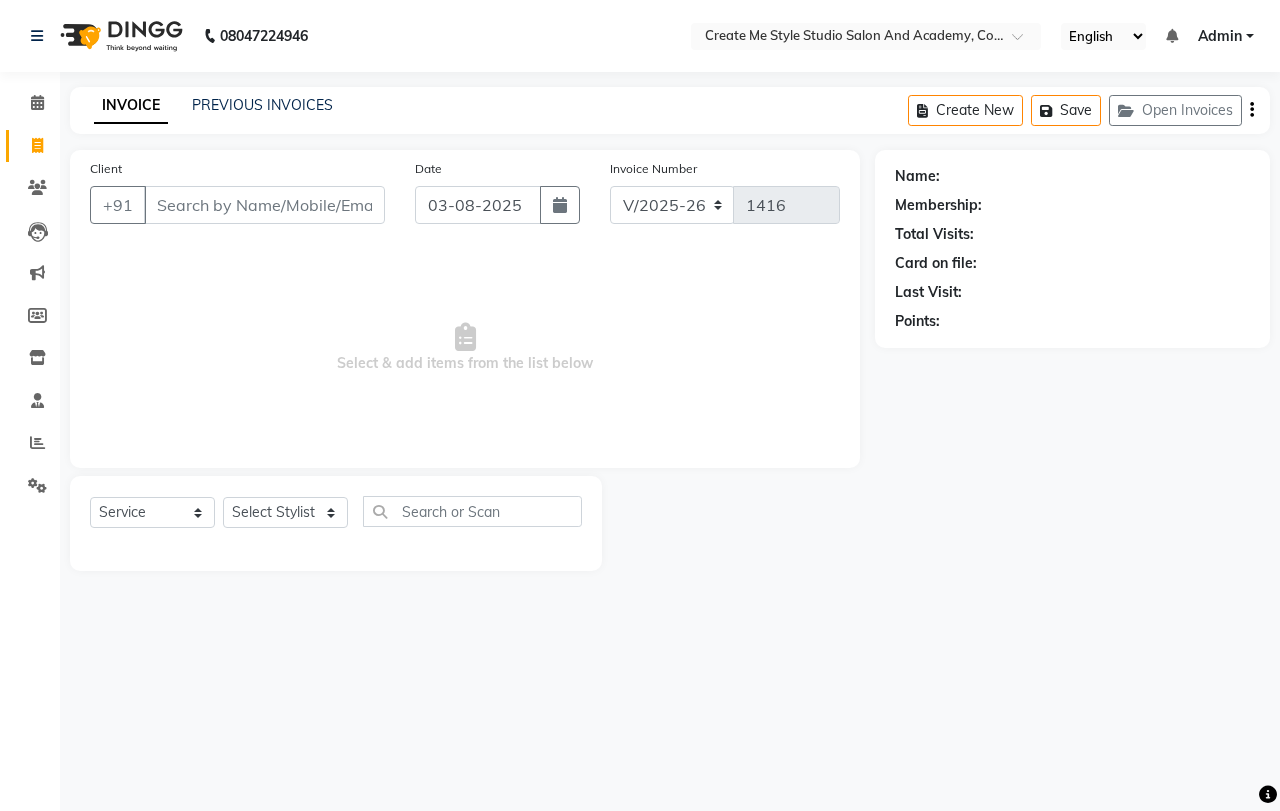 select on "8253" 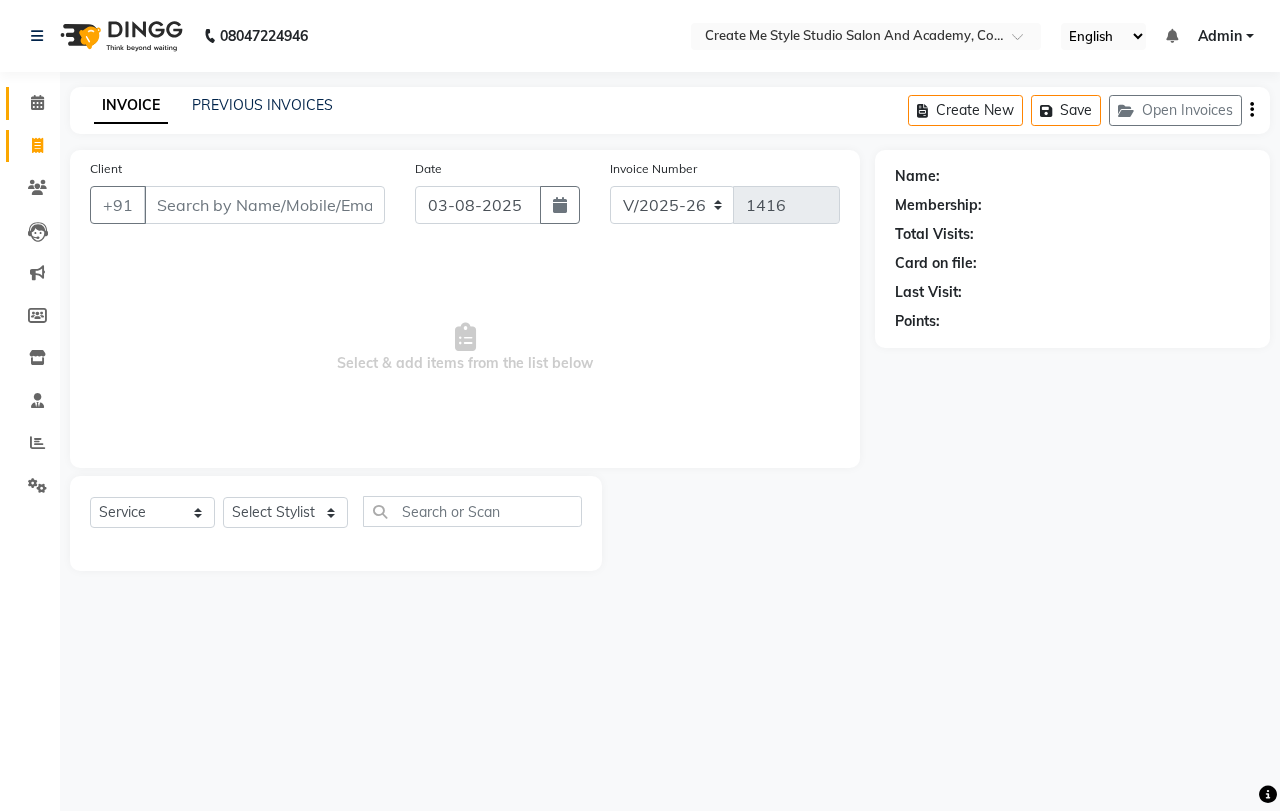 scroll, scrollTop: 0, scrollLeft: 0, axis: both 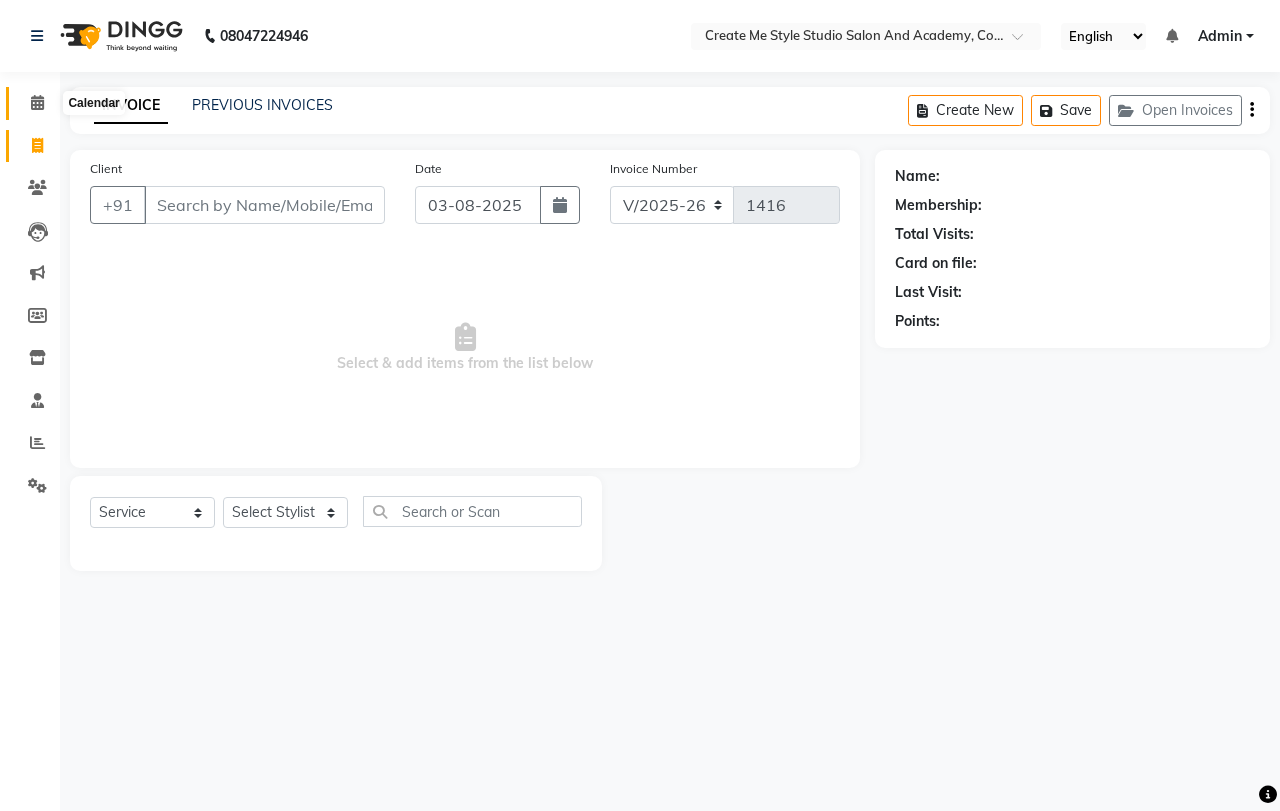 click 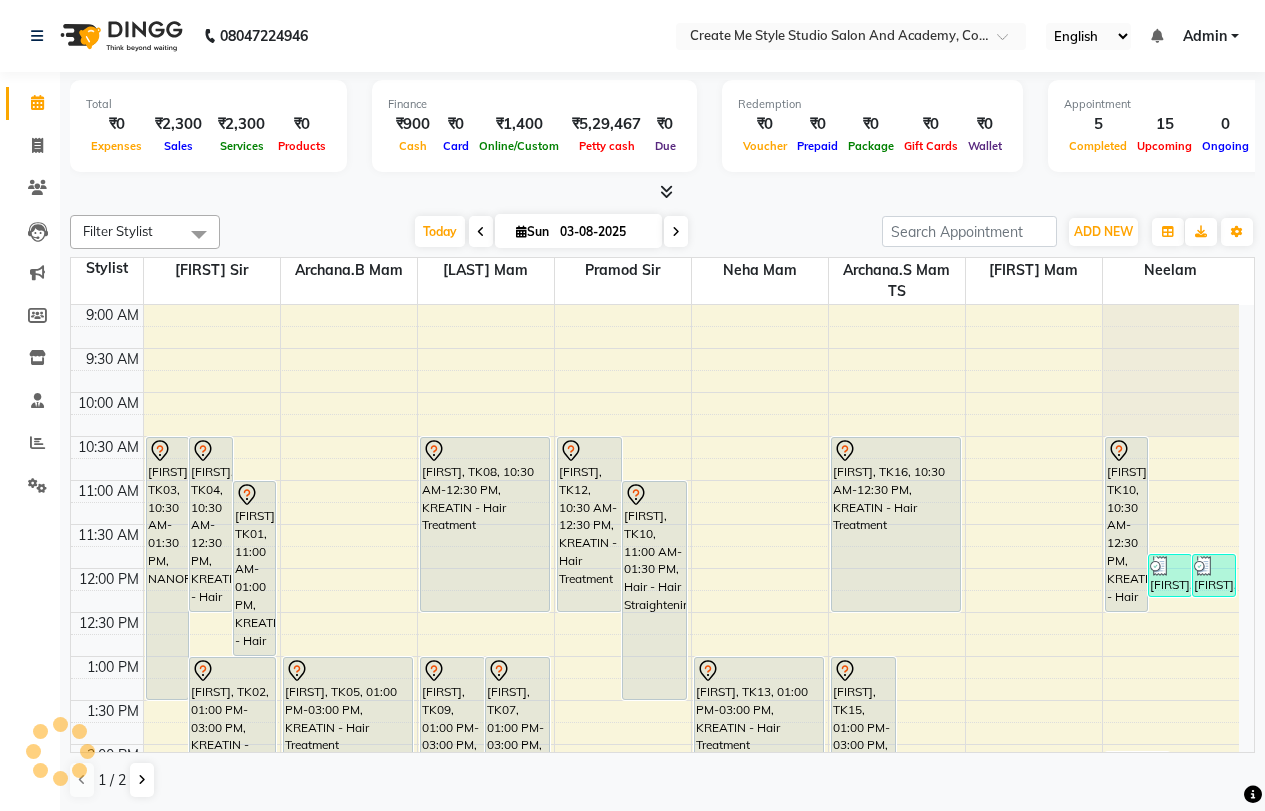 scroll, scrollTop: 617, scrollLeft: 0, axis: vertical 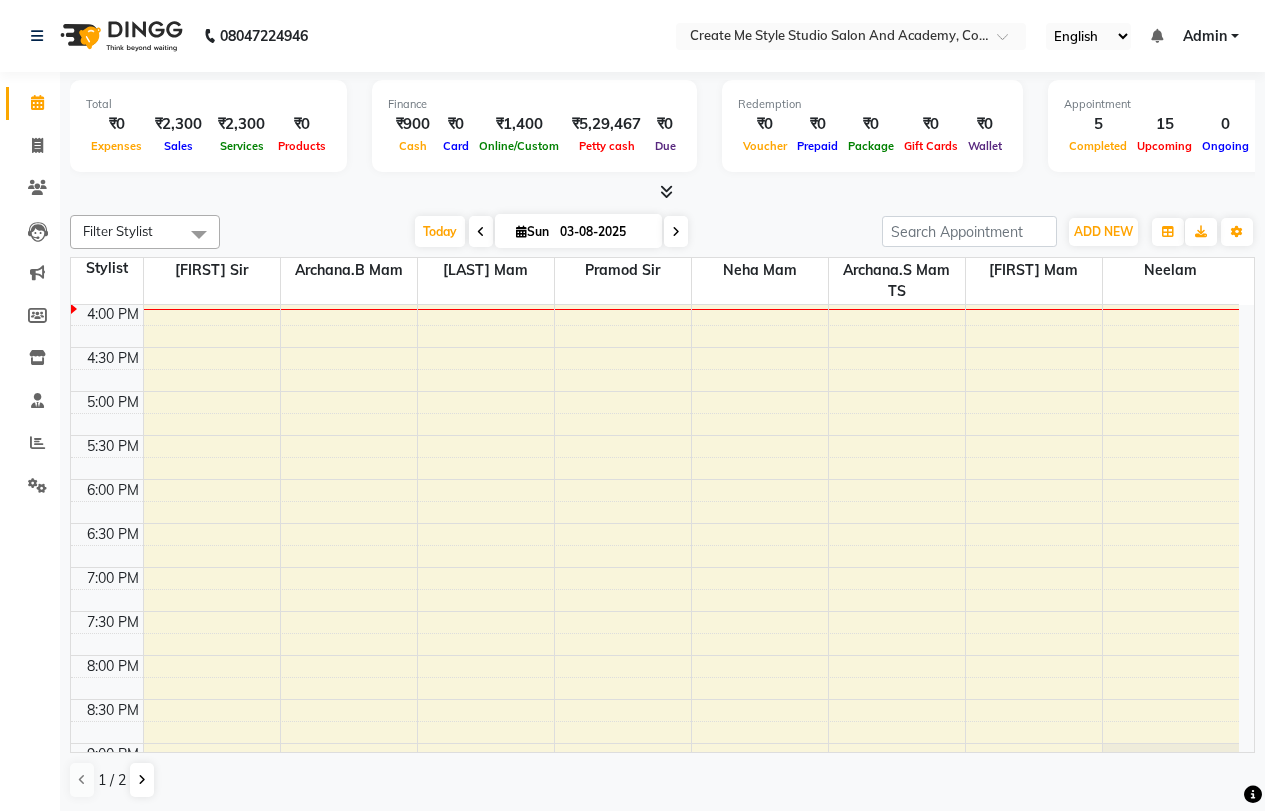 click at bounding box center [521, 231] 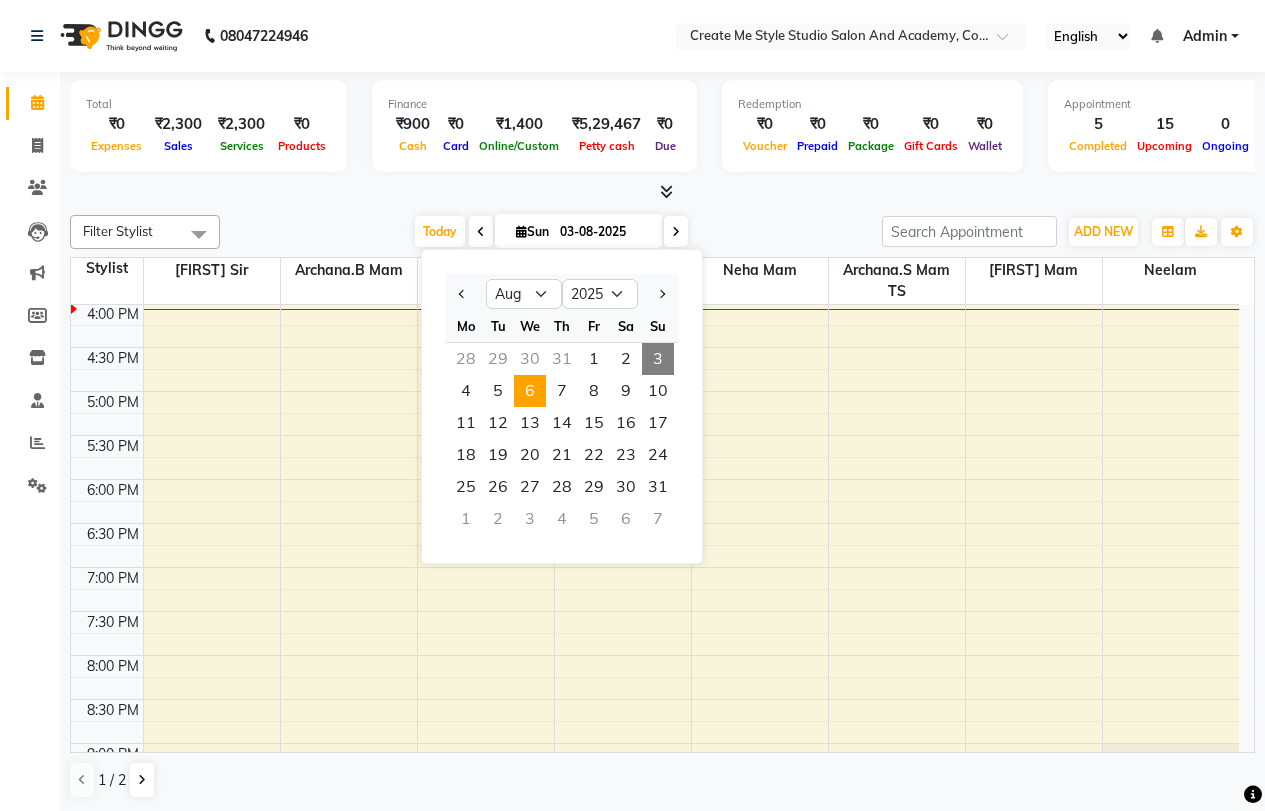 click on "6" at bounding box center (530, 391) 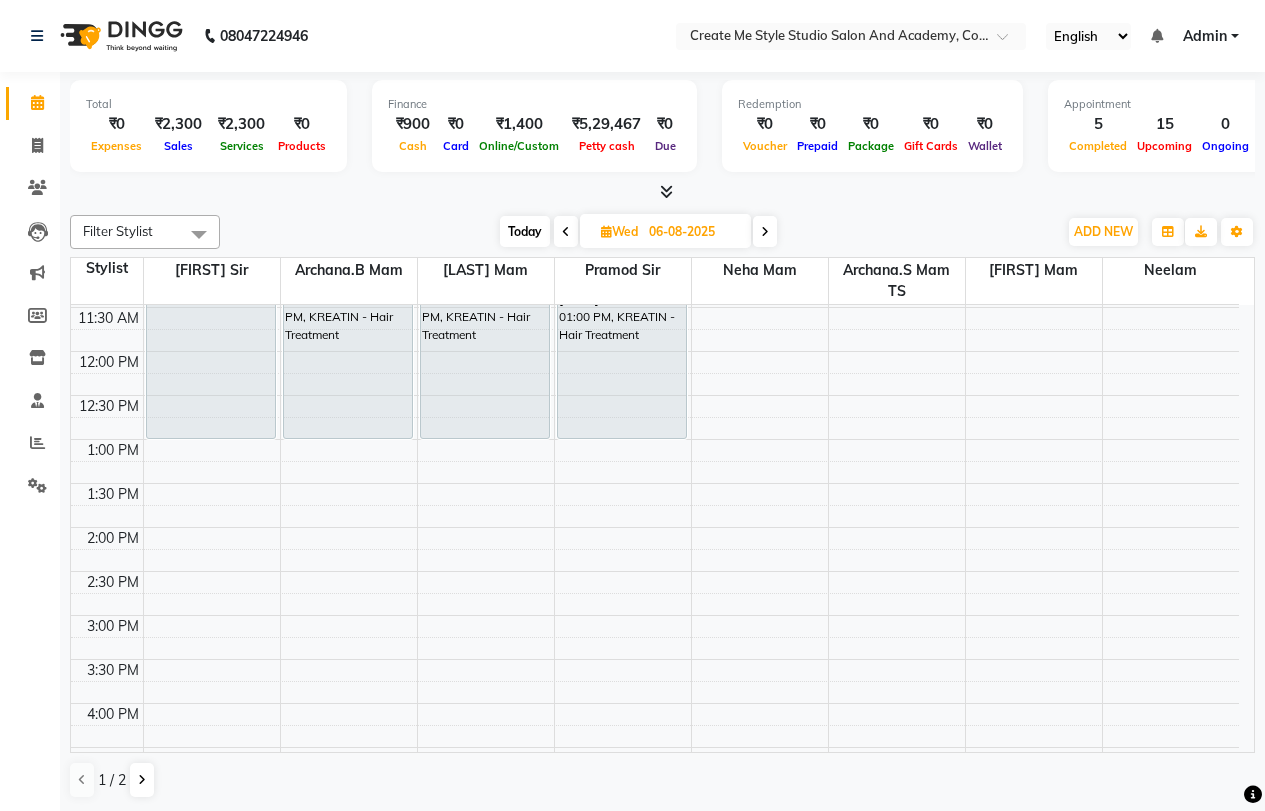 scroll, scrollTop: 0, scrollLeft: 0, axis: both 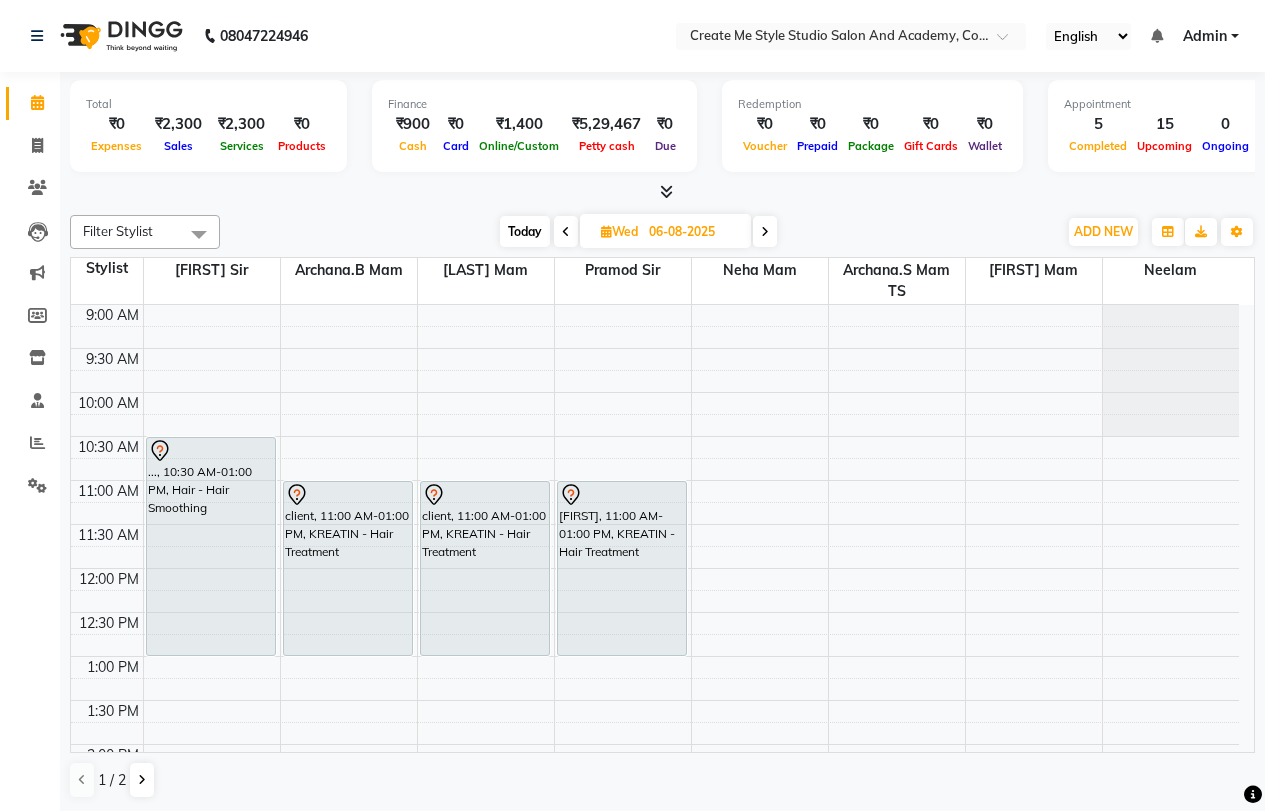 click on "Today" at bounding box center (525, 231) 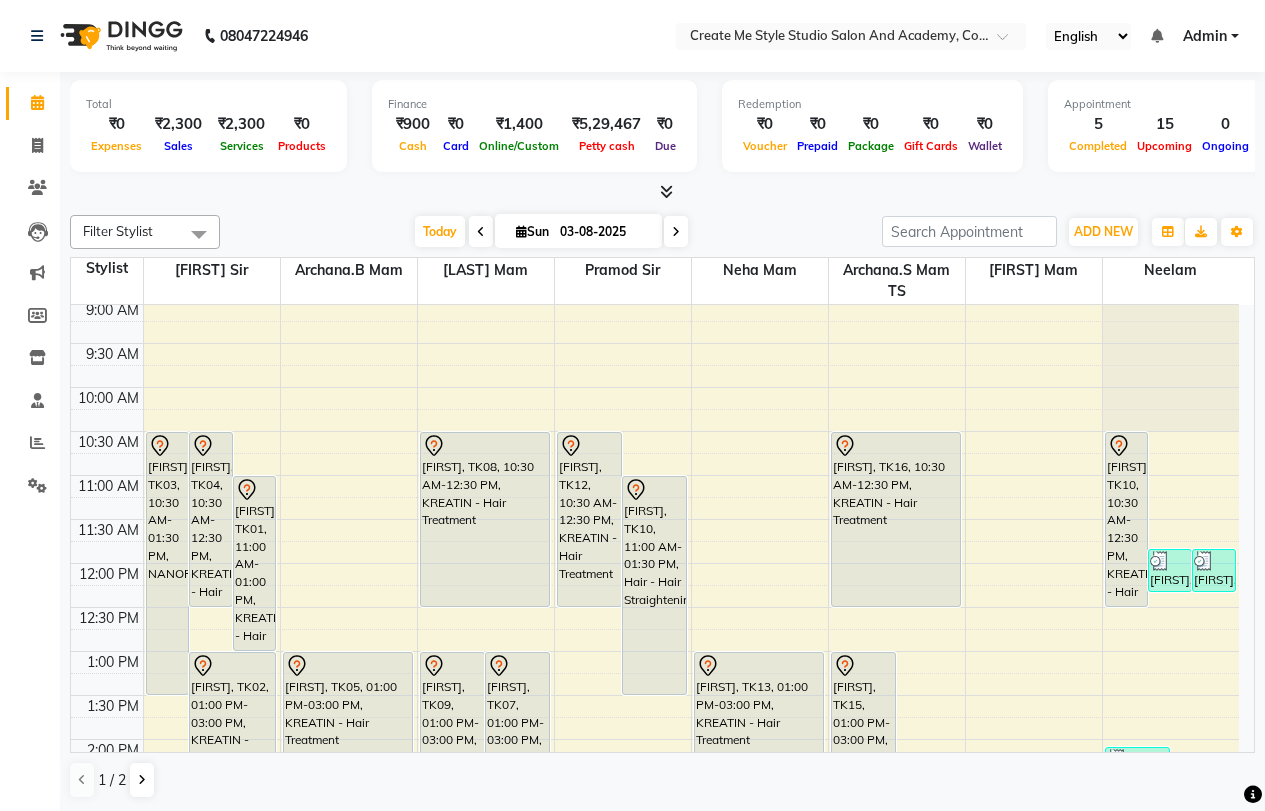 scroll, scrollTop: 0, scrollLeft: 0, axis: both 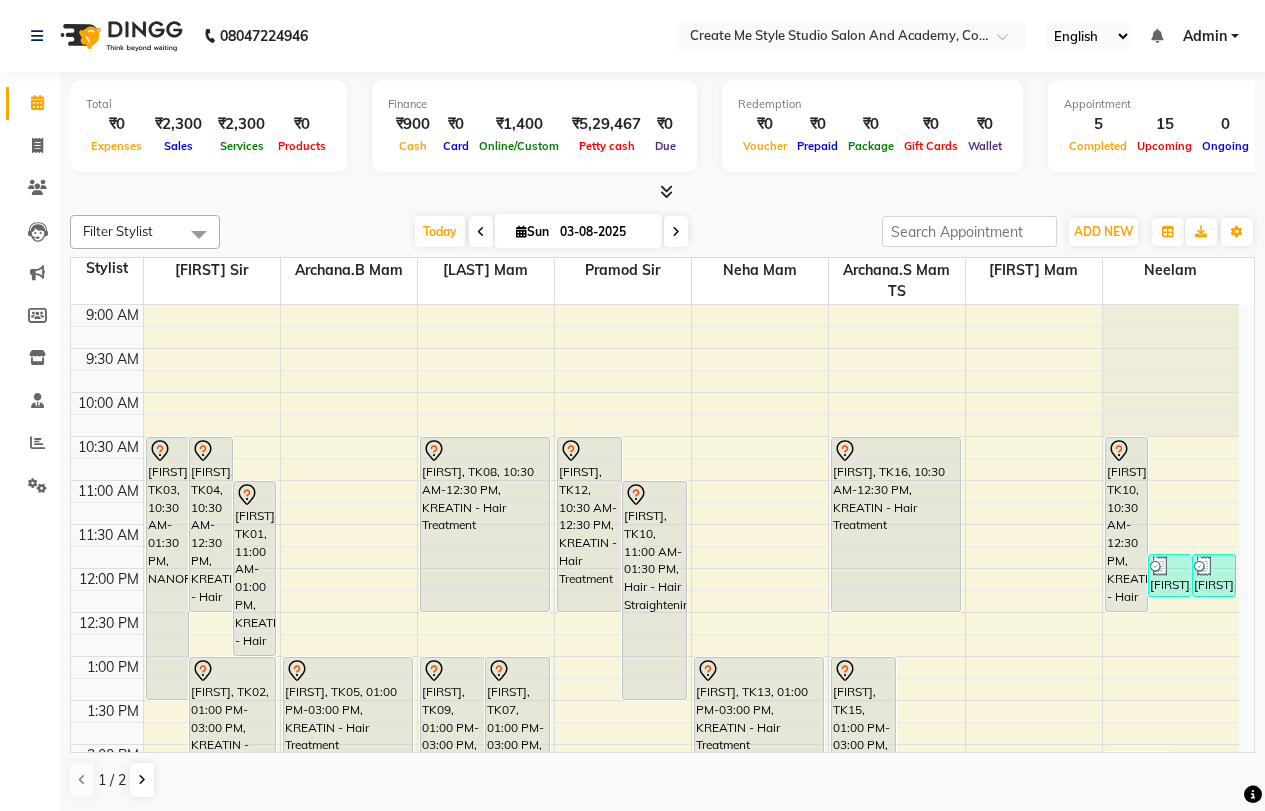 click at bounding box center (521, 231) 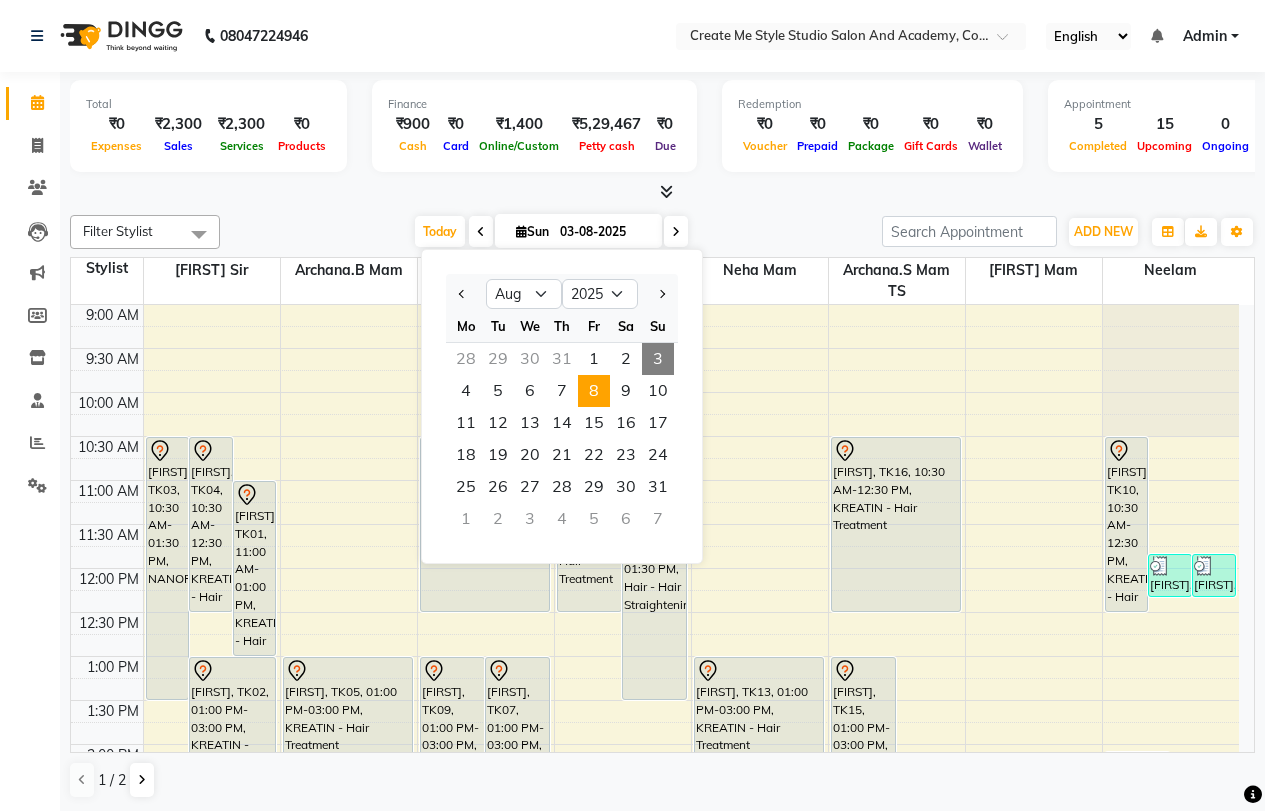 click on "8" at bounding box center [594, 391] 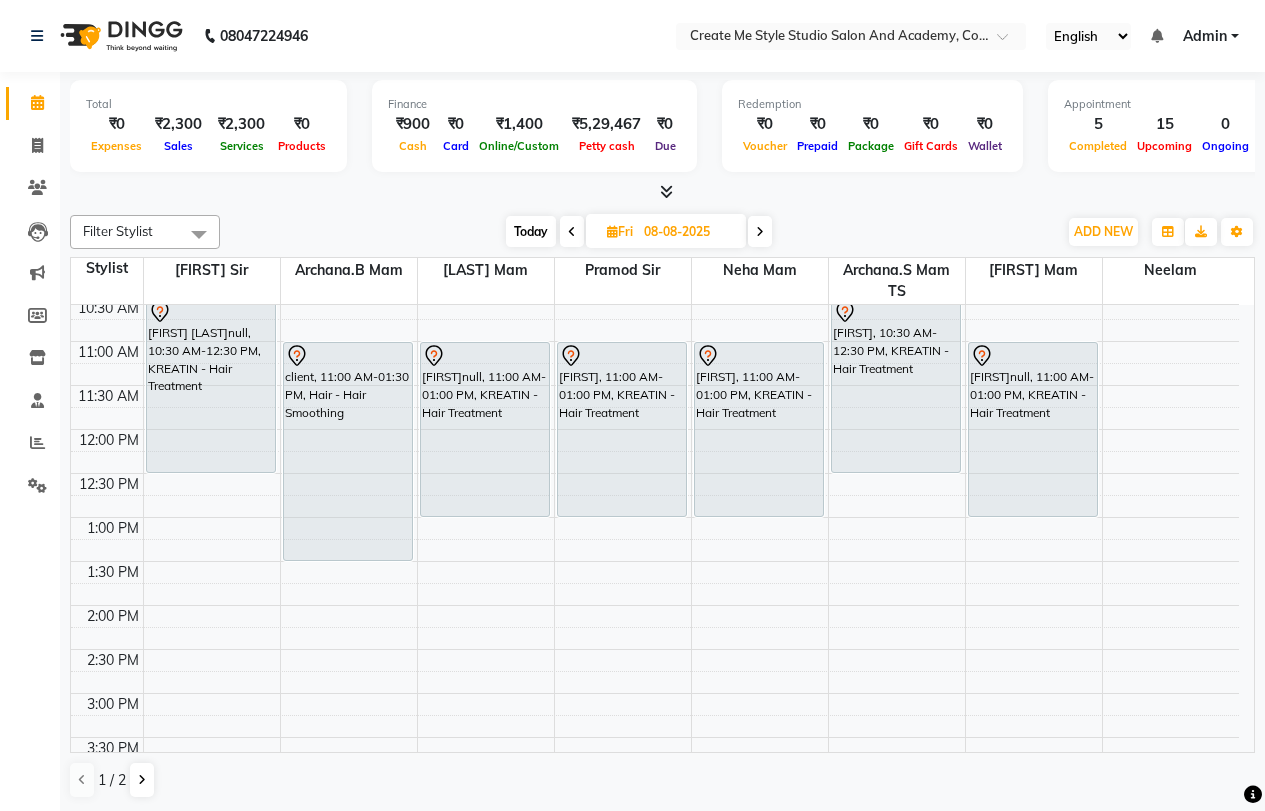 scroll, scrollTop: 0, scrollLeft: 0, axis: both 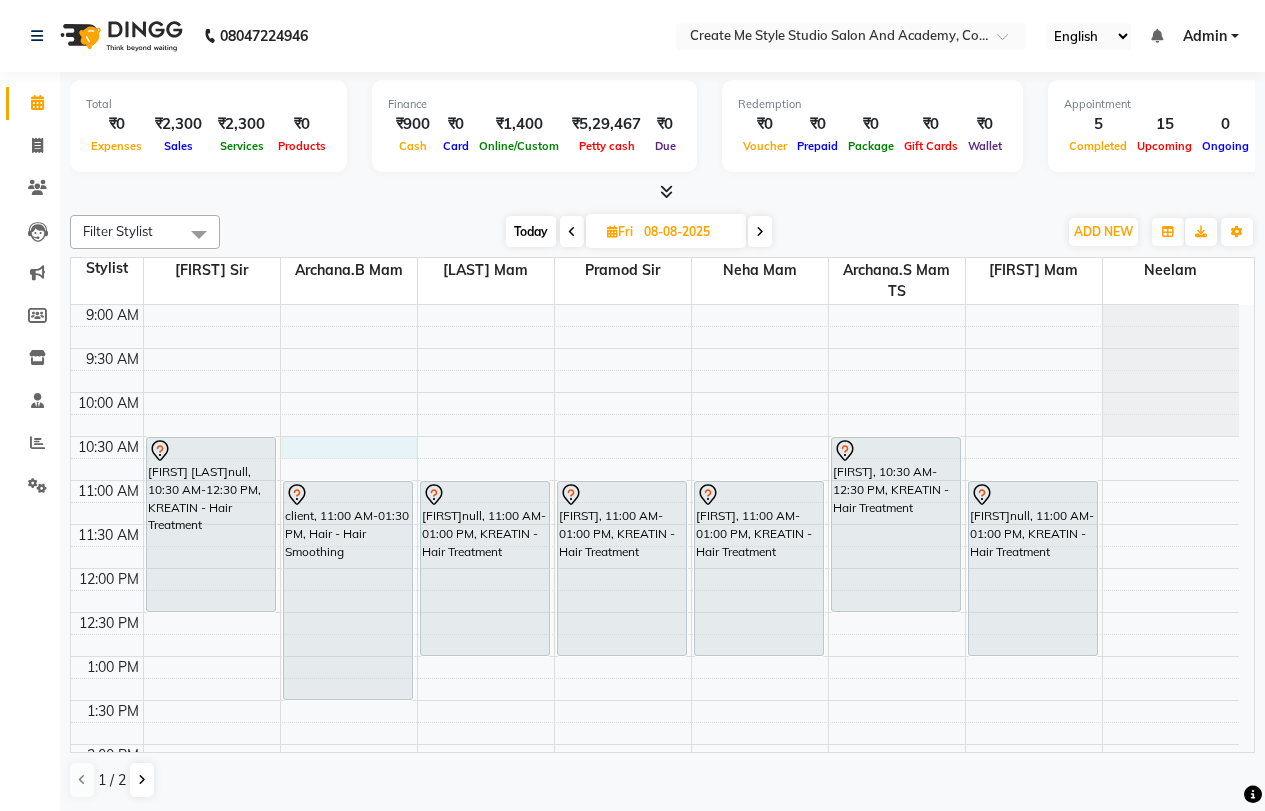 click on "9:00 AM 9:30 AM 10:00 AM 10:30 AM 11:00 AM 11:30 AM 12:00 PM 12:30 PM 1:00 PM 1:30 PM 2:00 PM 2:30 PM 3:00 PM 3:30 PM 4:00 PM 4:30 PM 5:00 PM 5:30 PM 6:00 PM 6:30 PM 7:00 PM 7:30 PM 8:00 PM 8:30 PM 9:00 PM 9:30 PM [FIRST] [LAST]null, 10:30 AM-12:30 PM, KREATIN - Hair Treatment client, 11:00 AM-01:30 PM, Hair - Hair Smoothing [FIRST]null, 11:00 AM-01:00 PM, KREATIN - Hair Treatment alone, 11:00 AM-01:00 PM, KREATIN - Hair Treatment [FIRST], 11:00 AM-01:00 PM, KREATIN - Hair Treatment [FIRST], 10:30 AM-12:30 PM, KREATIN - Hair Treatment [FIRST]null, 11:00 AM-01:00 PM, KREATIN - Hair Treatment" at bounding box center [655, 876] 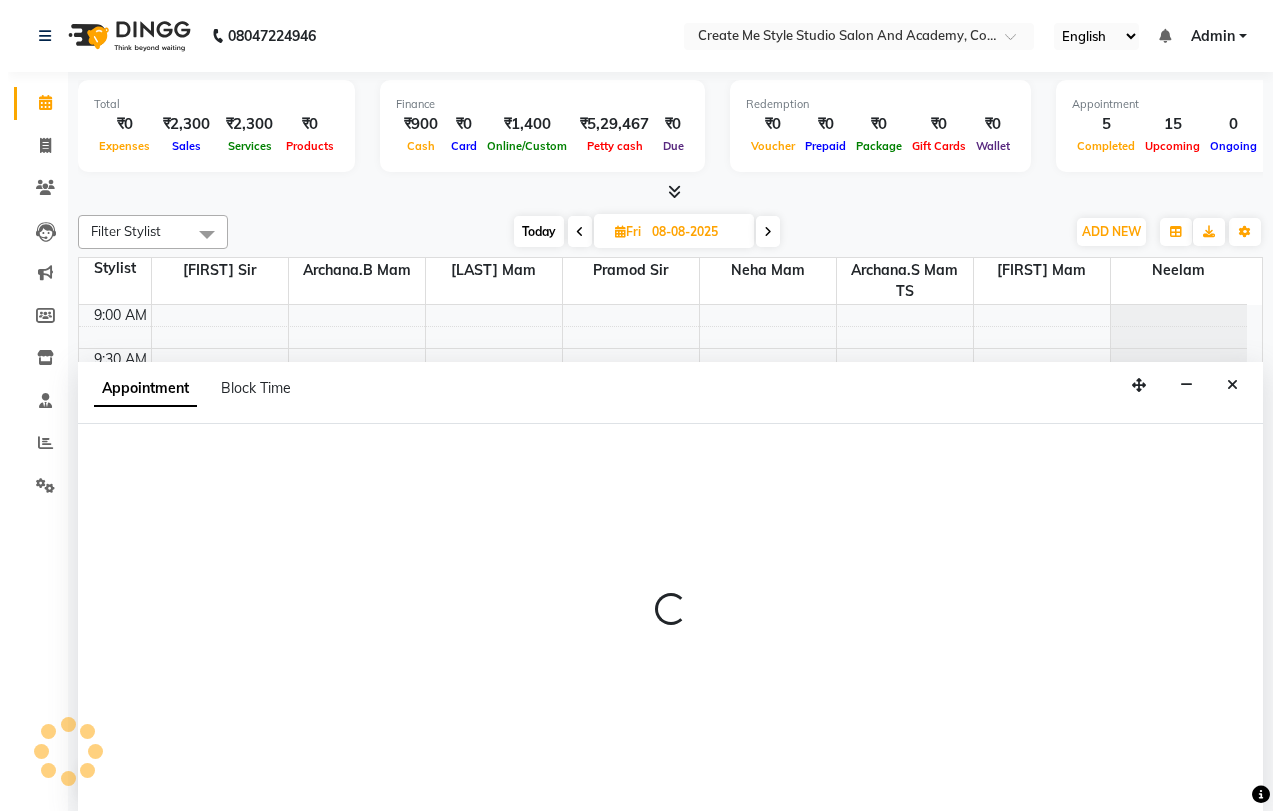 scroll, scrollTop: 1, scrollLeft: 0, axis: vertical 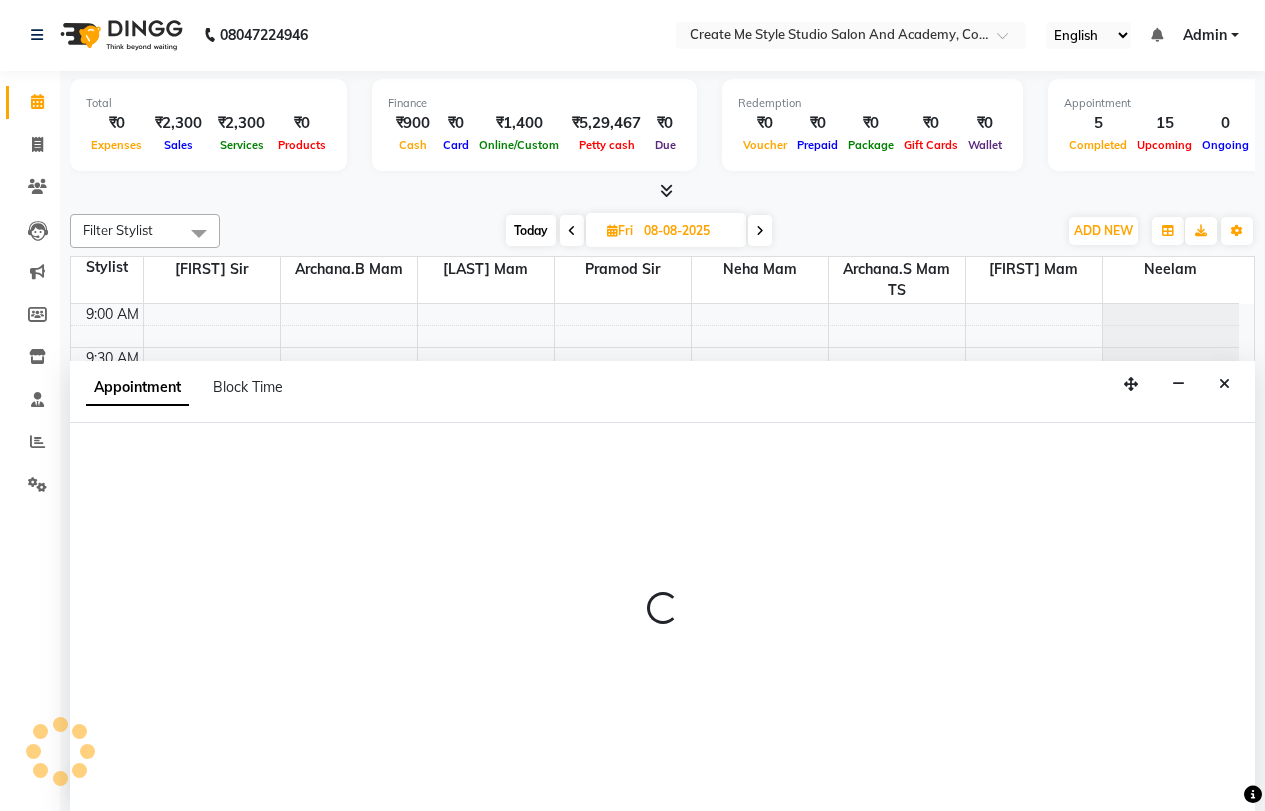 select on "79113" 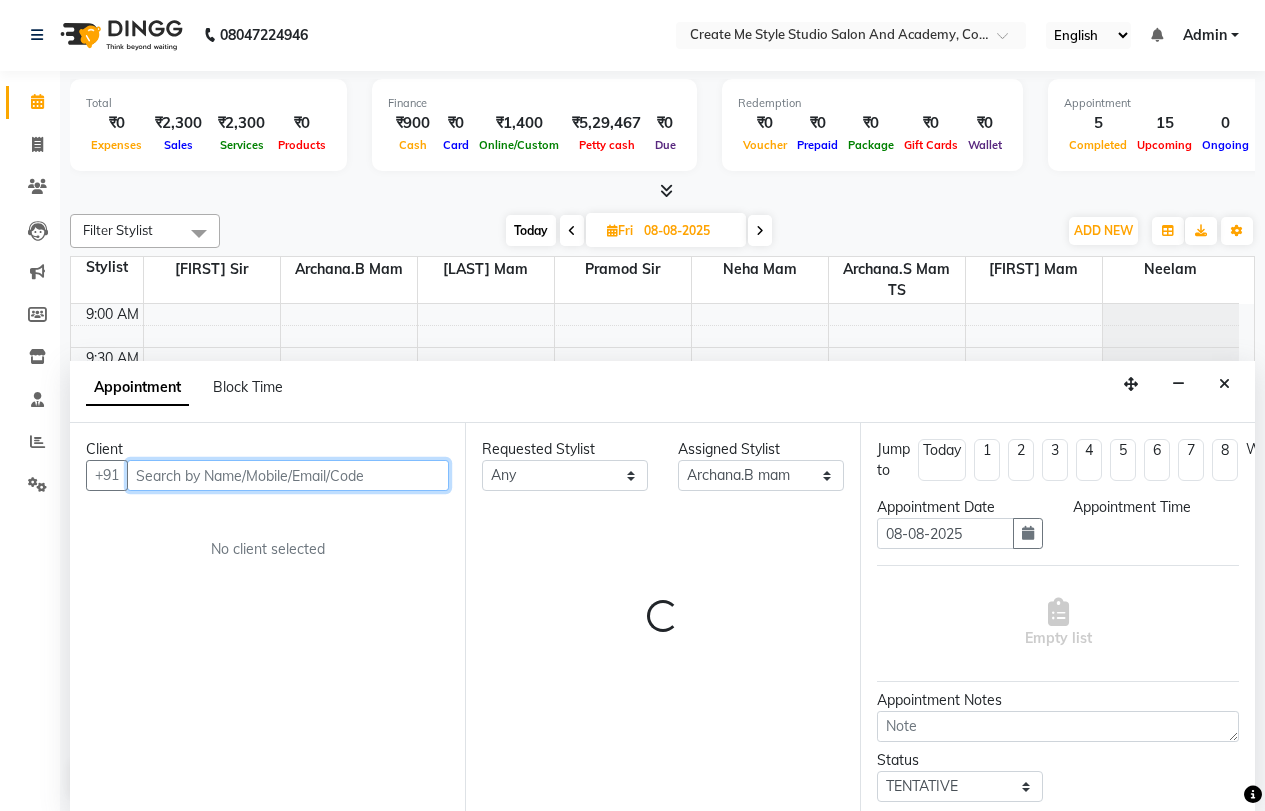 select on "630" 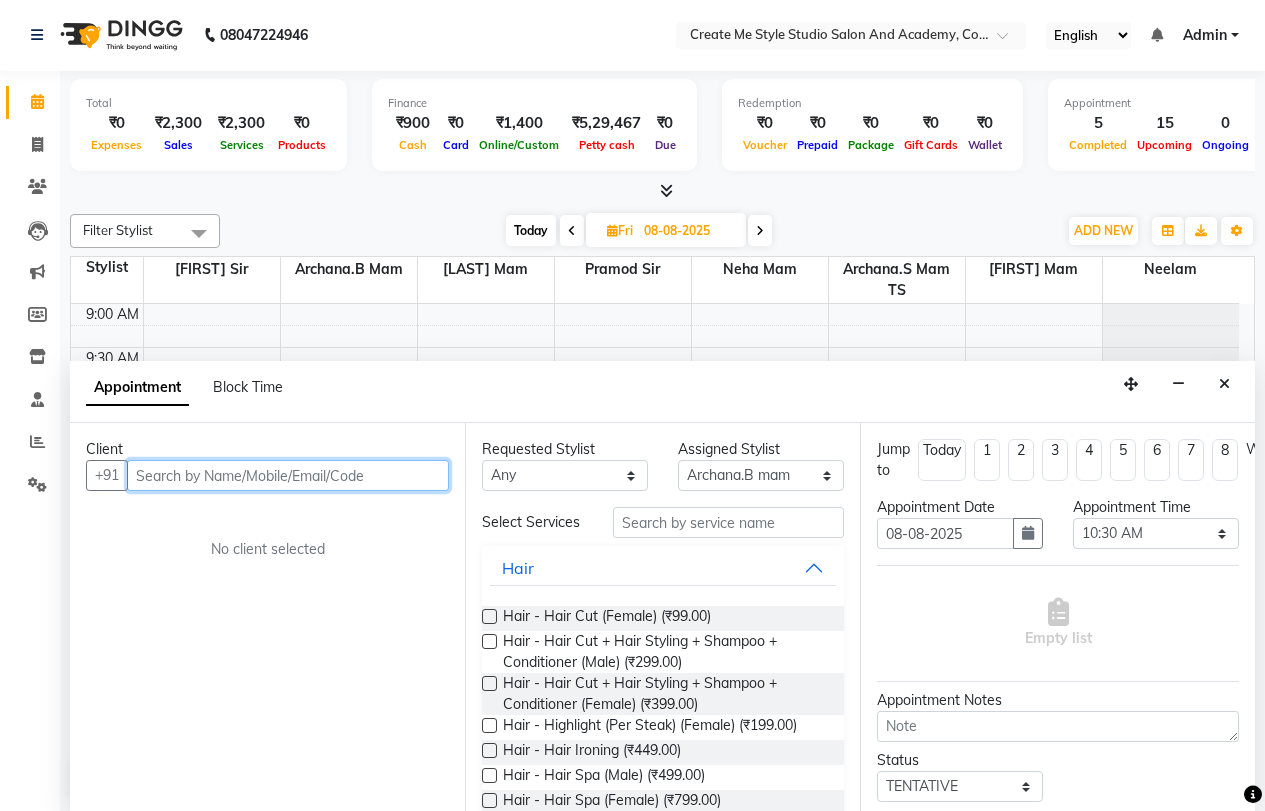 click at bounding box center [288, 475] 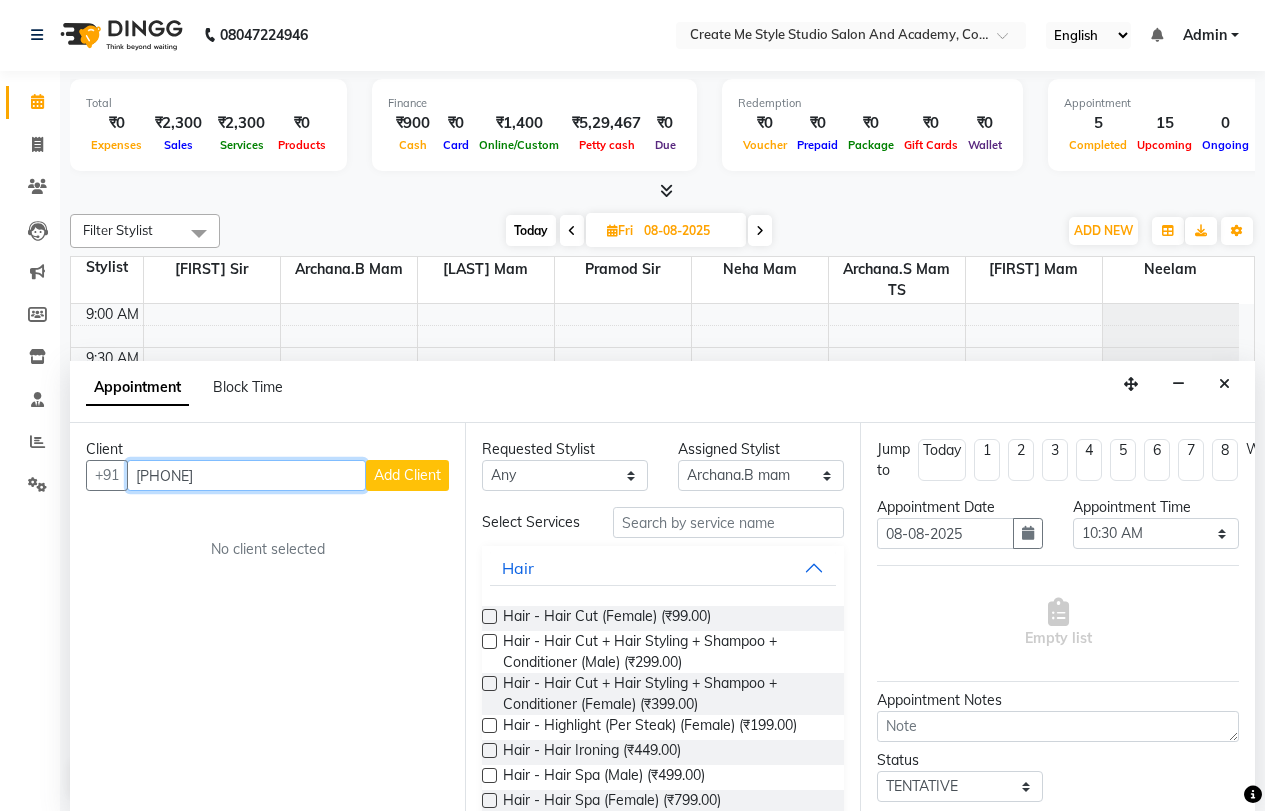 type on "[PHONE]" 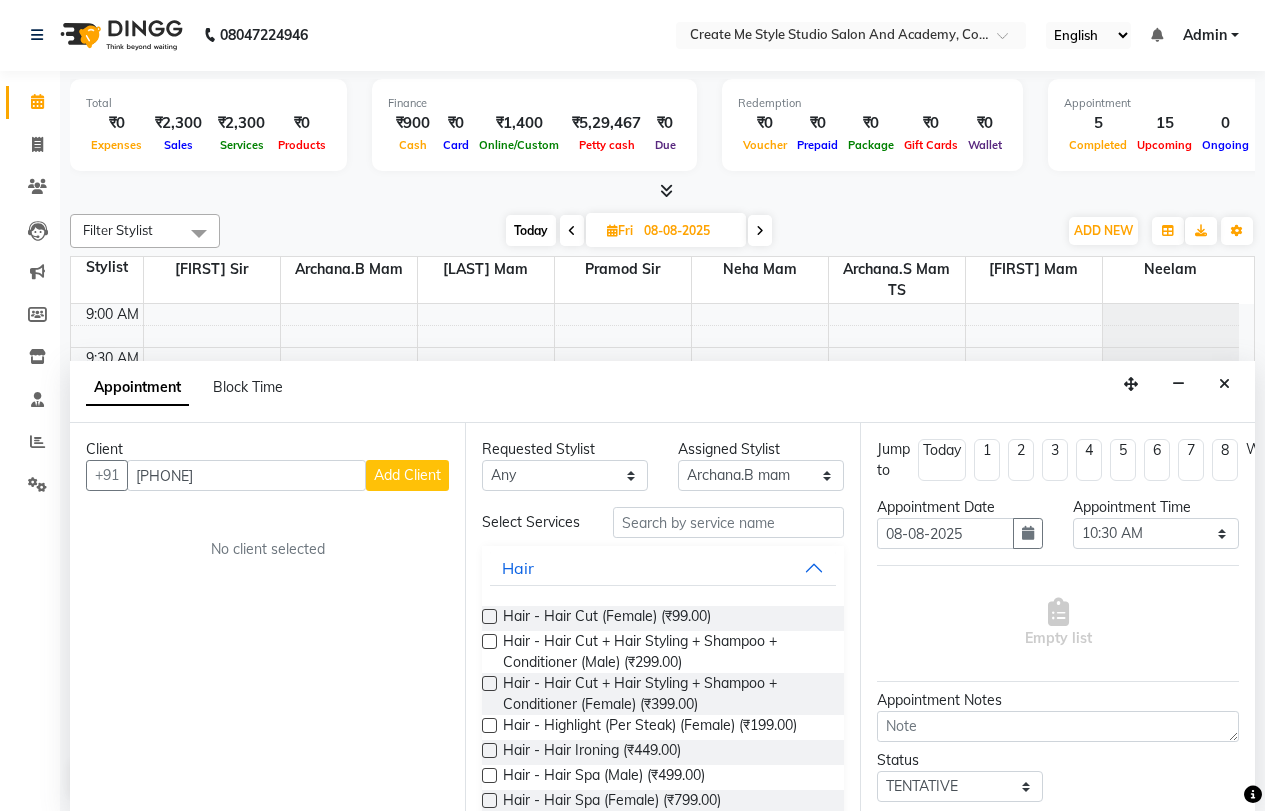 click on "Add Client" at bounding box center [407, 475] 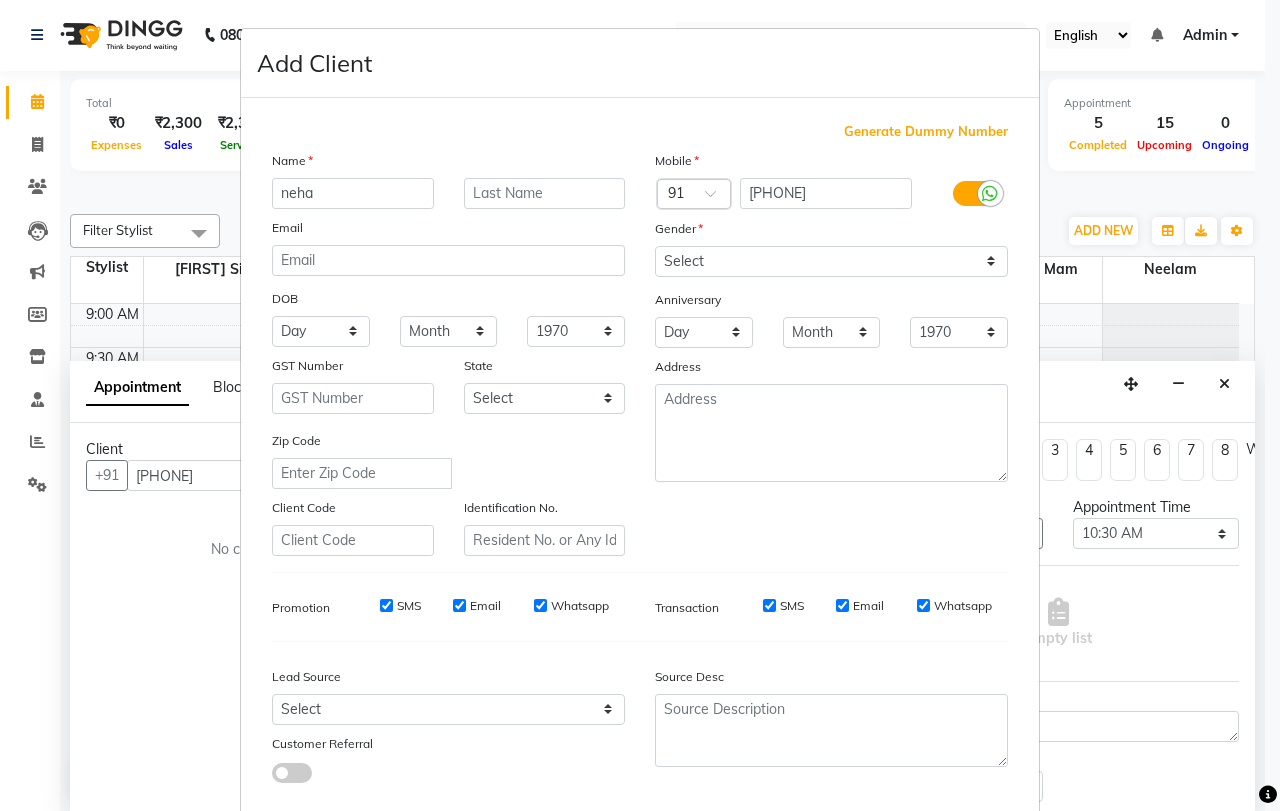 type on "neha" 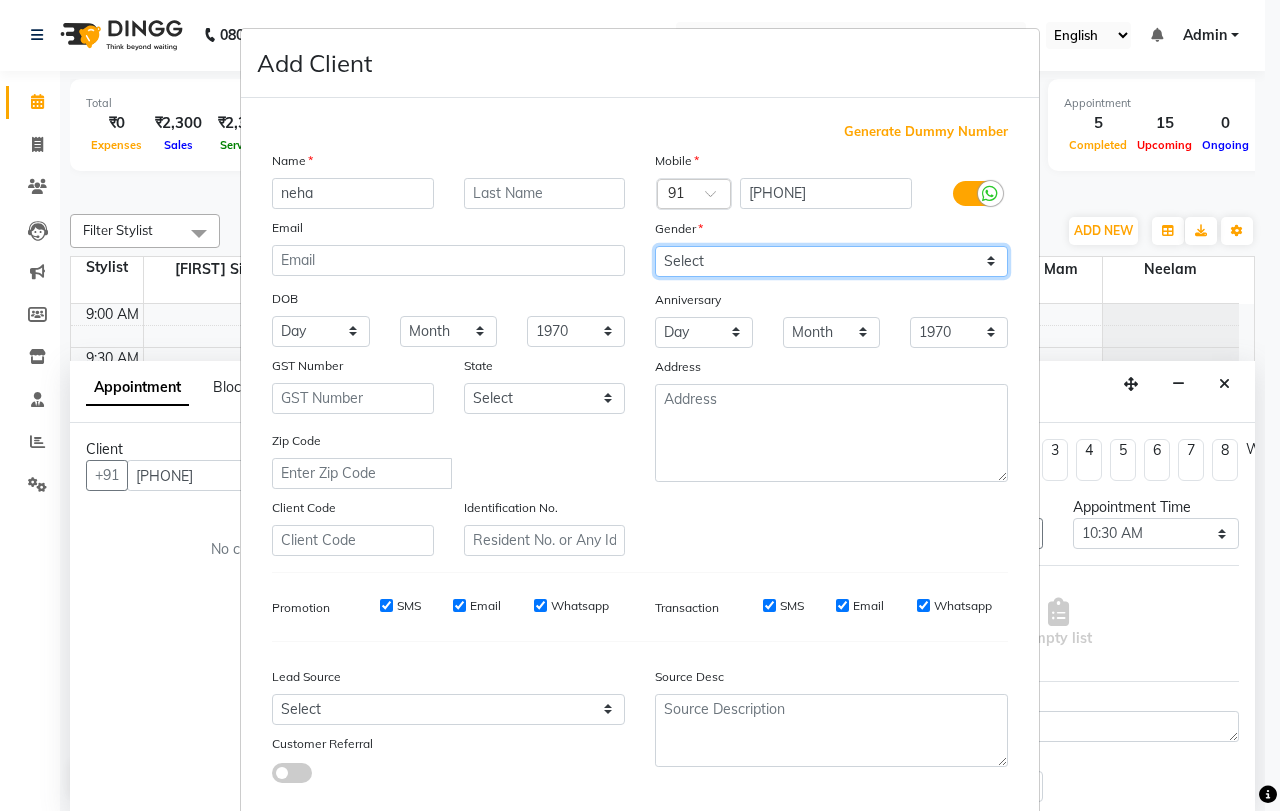 click on "Select Male Female Other Prefer Not To Say" at bounding box center (831, 261) 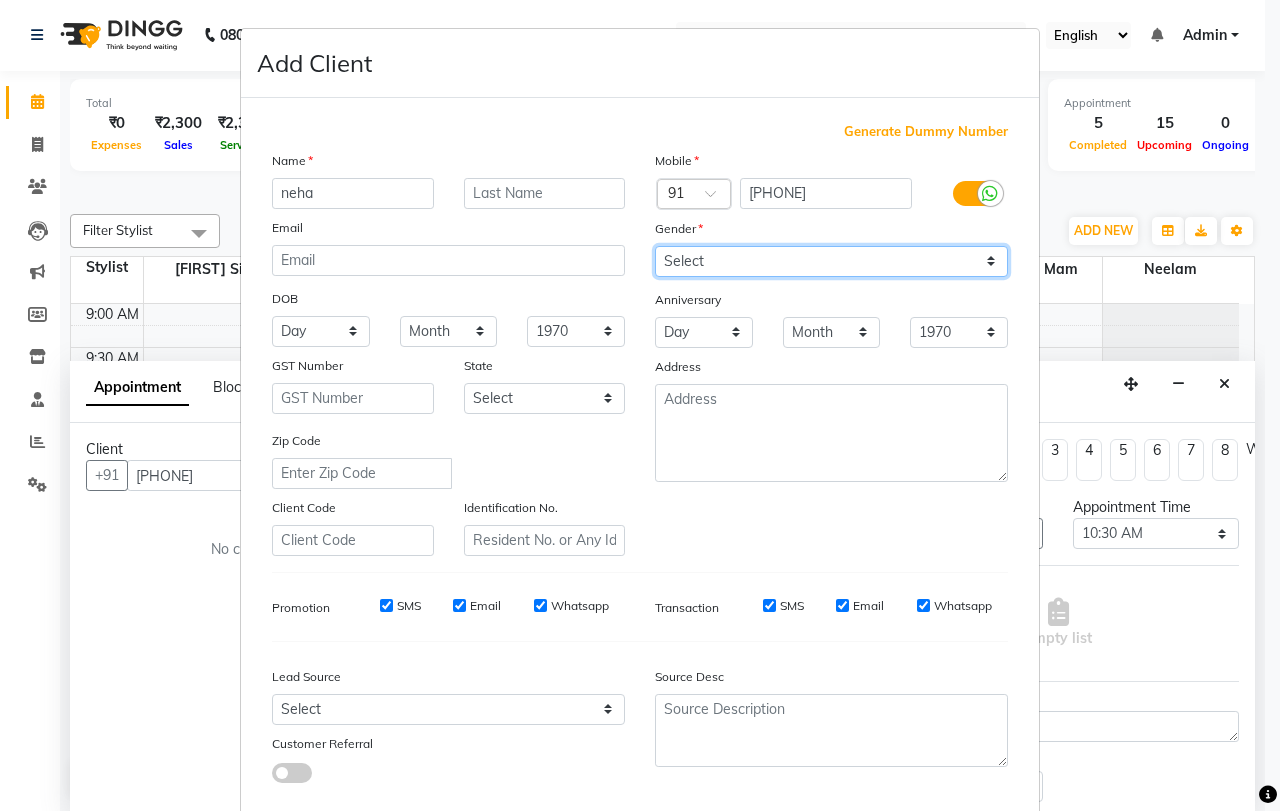 select on "female" 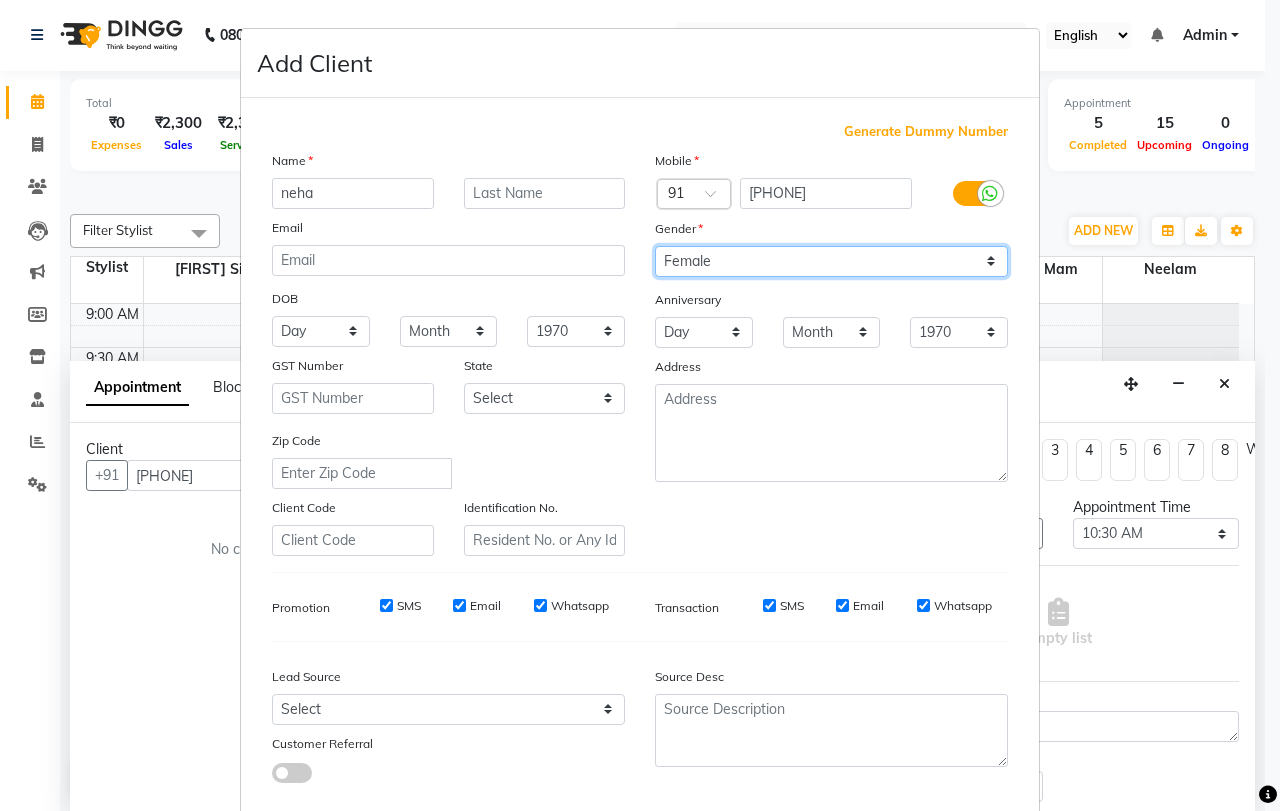 click on "Select Male Female Other Prefer Not To Say" at bounding box center [831, 261] 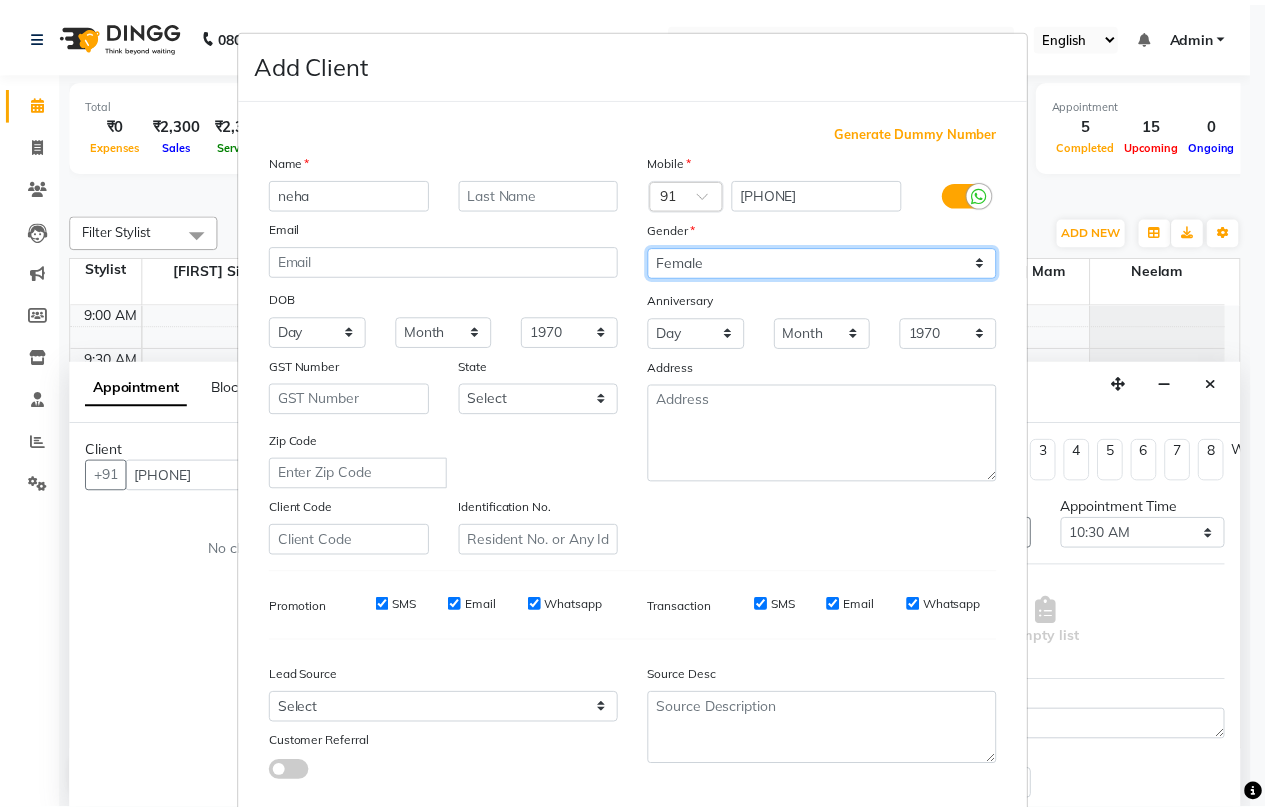 scroll, scrollTop: 112, scrollLeft: 0, axis: vertical 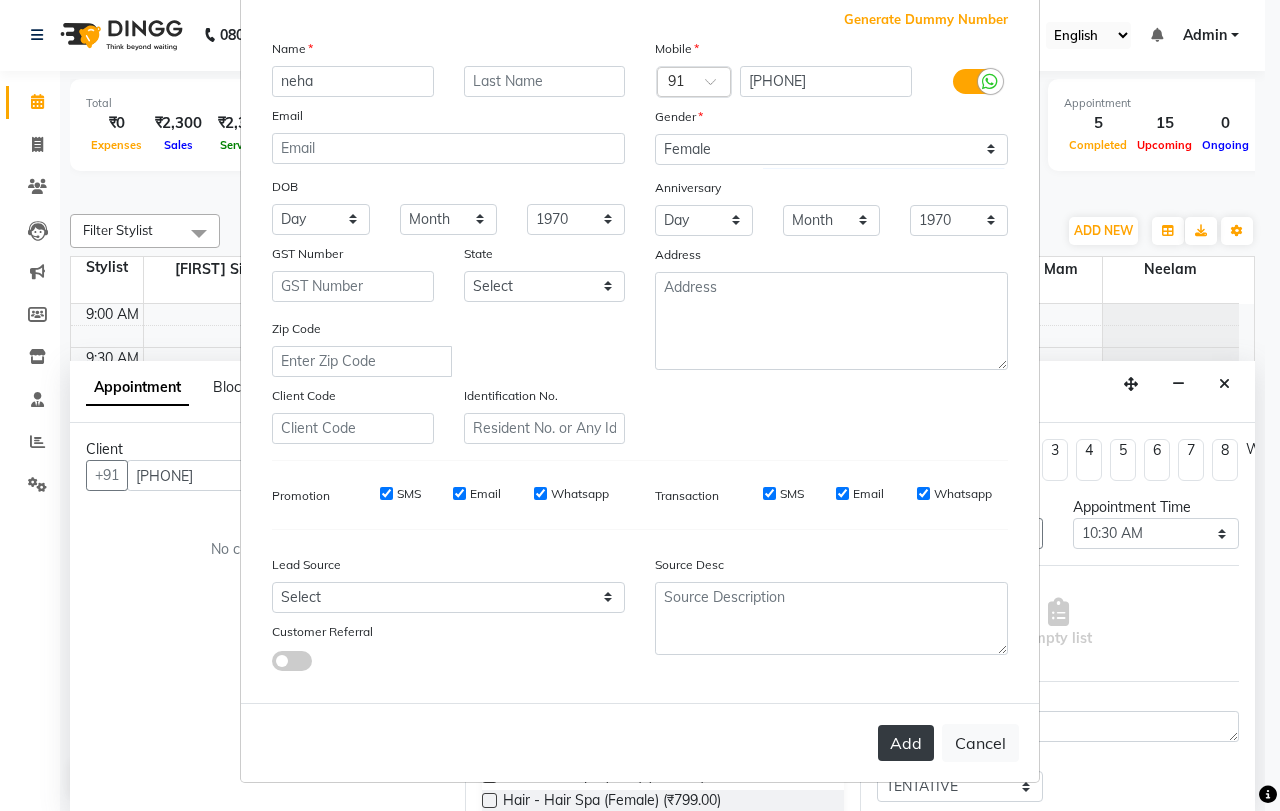 click on "Add" at bounding box center [906, 743] 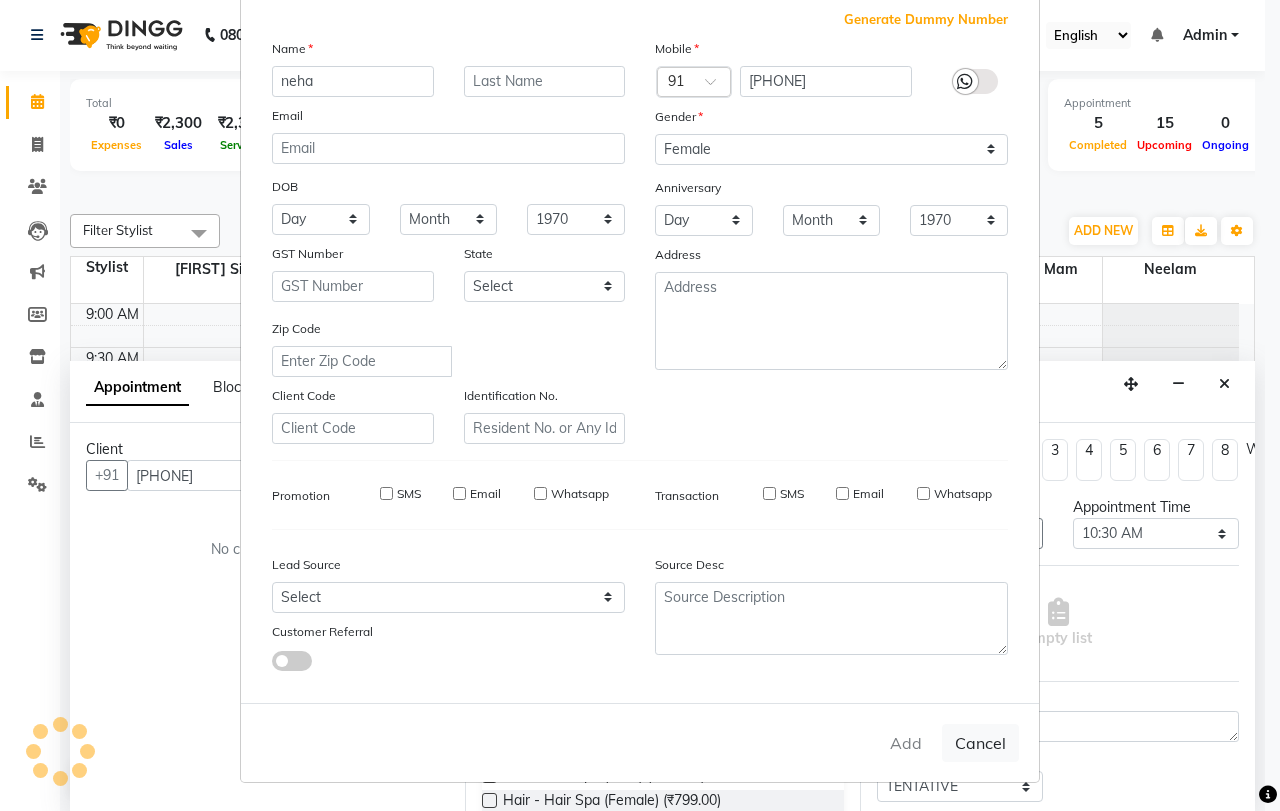 type 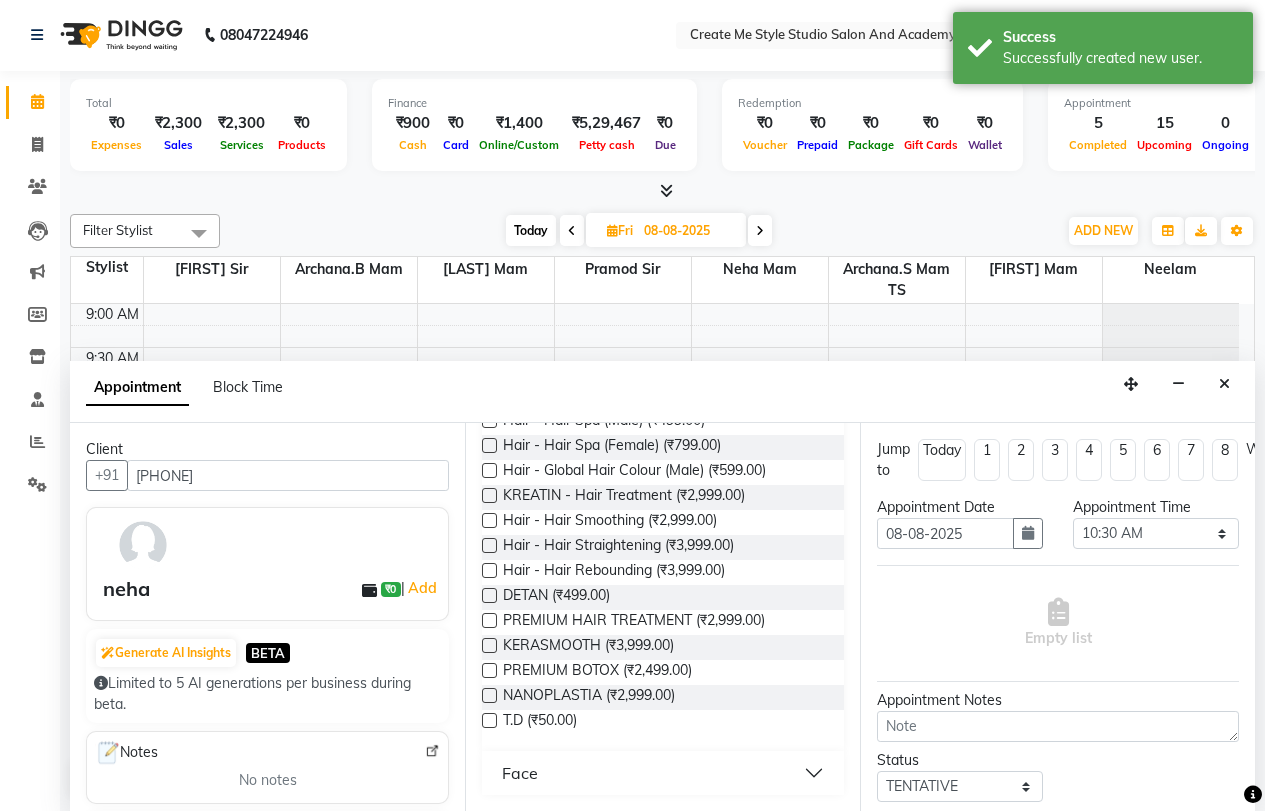 scroll, scrollTop: 366, scrollLeft: 0, axis: vertical 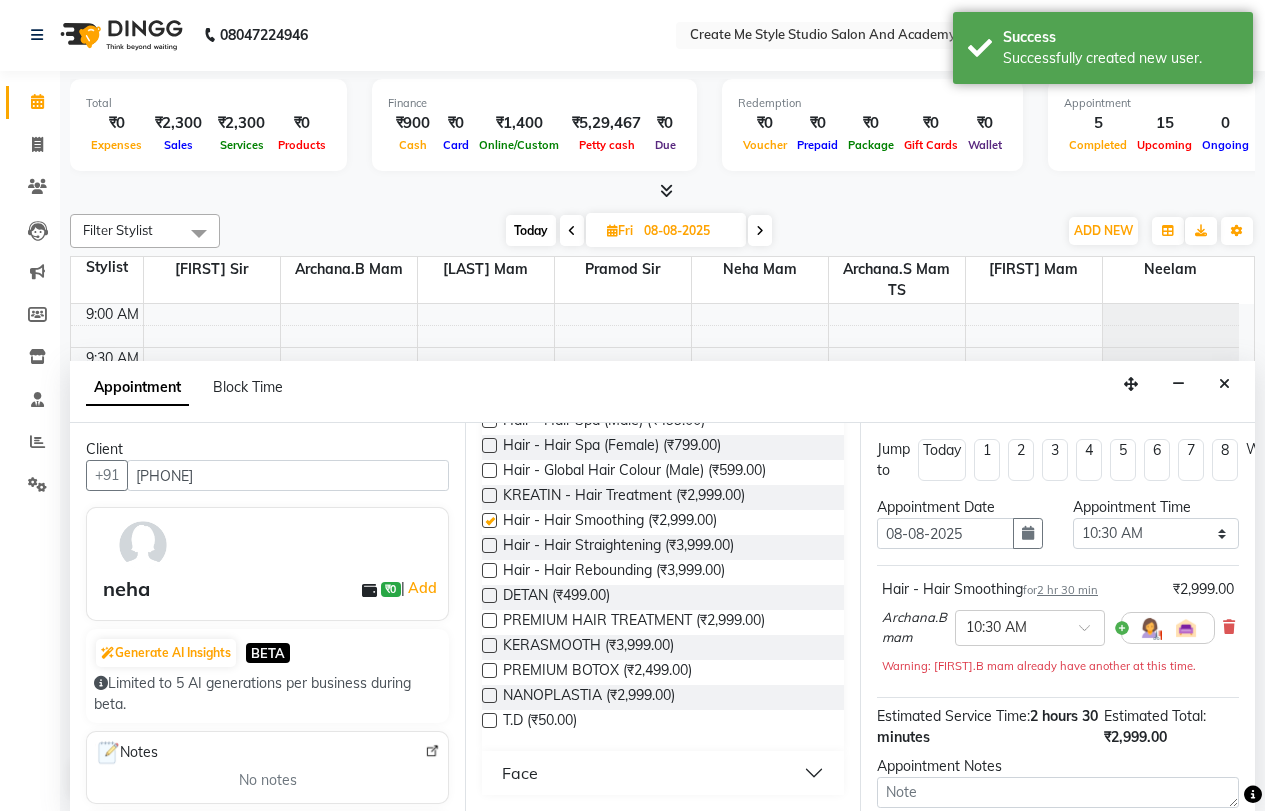 checkbox on "false" 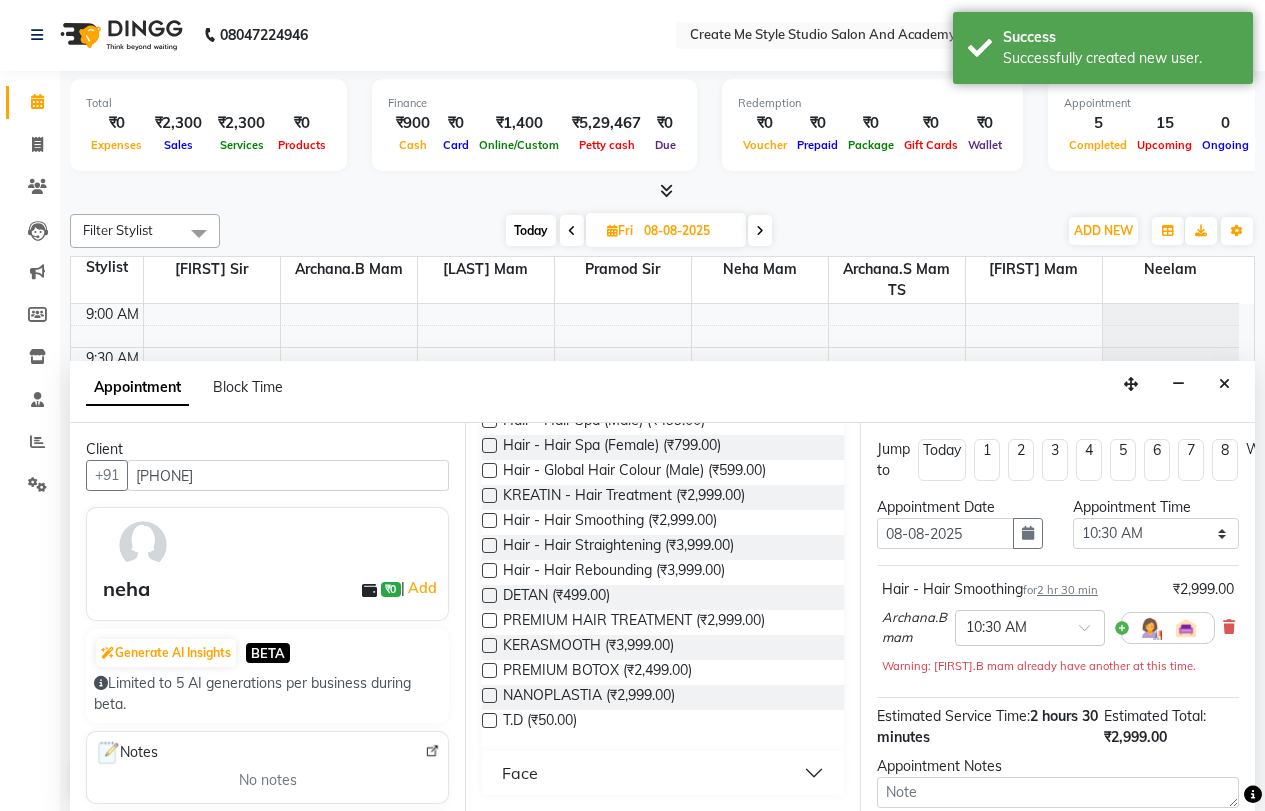 scroll, scrollTop: 198, scrollLeft: 0, axis: vertical 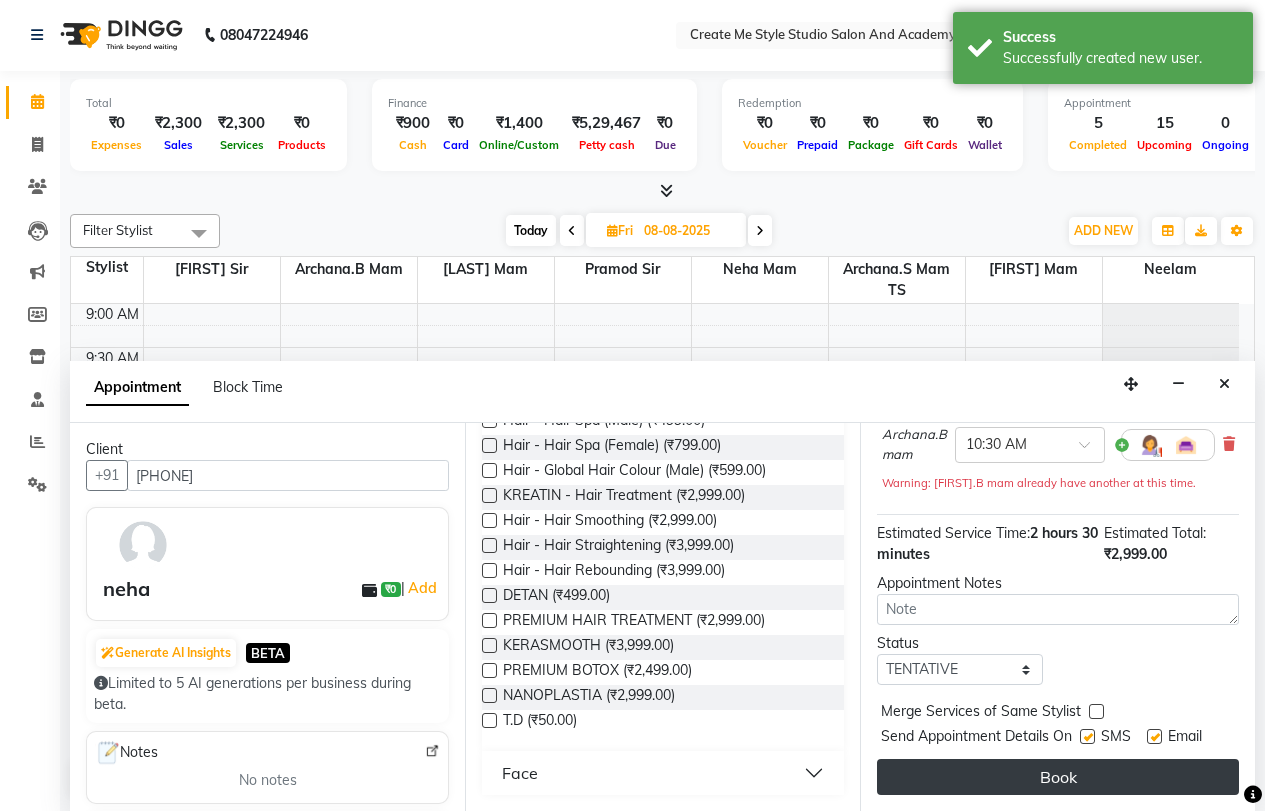 click on "Book" at bounding box center (1058, 777) 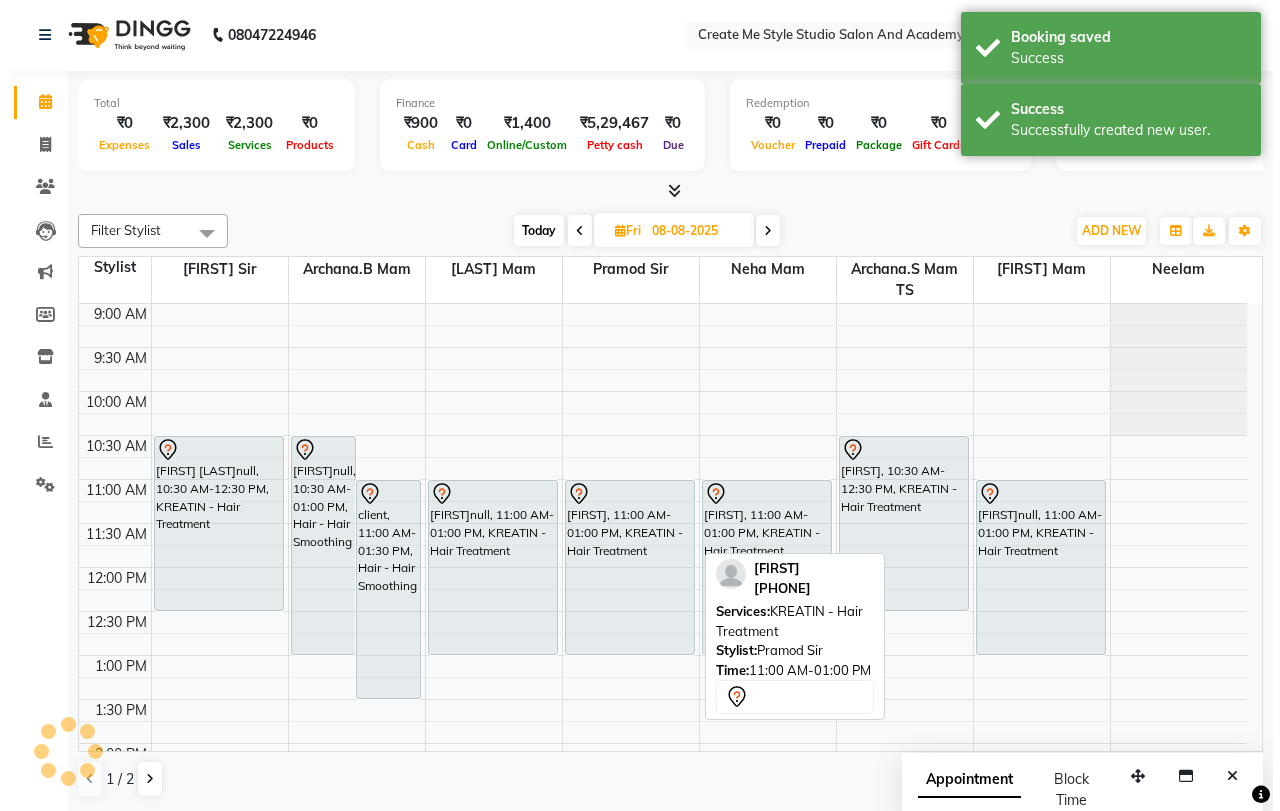 scroll, scrollTop: 0, scrollLeft: 0, axis: both 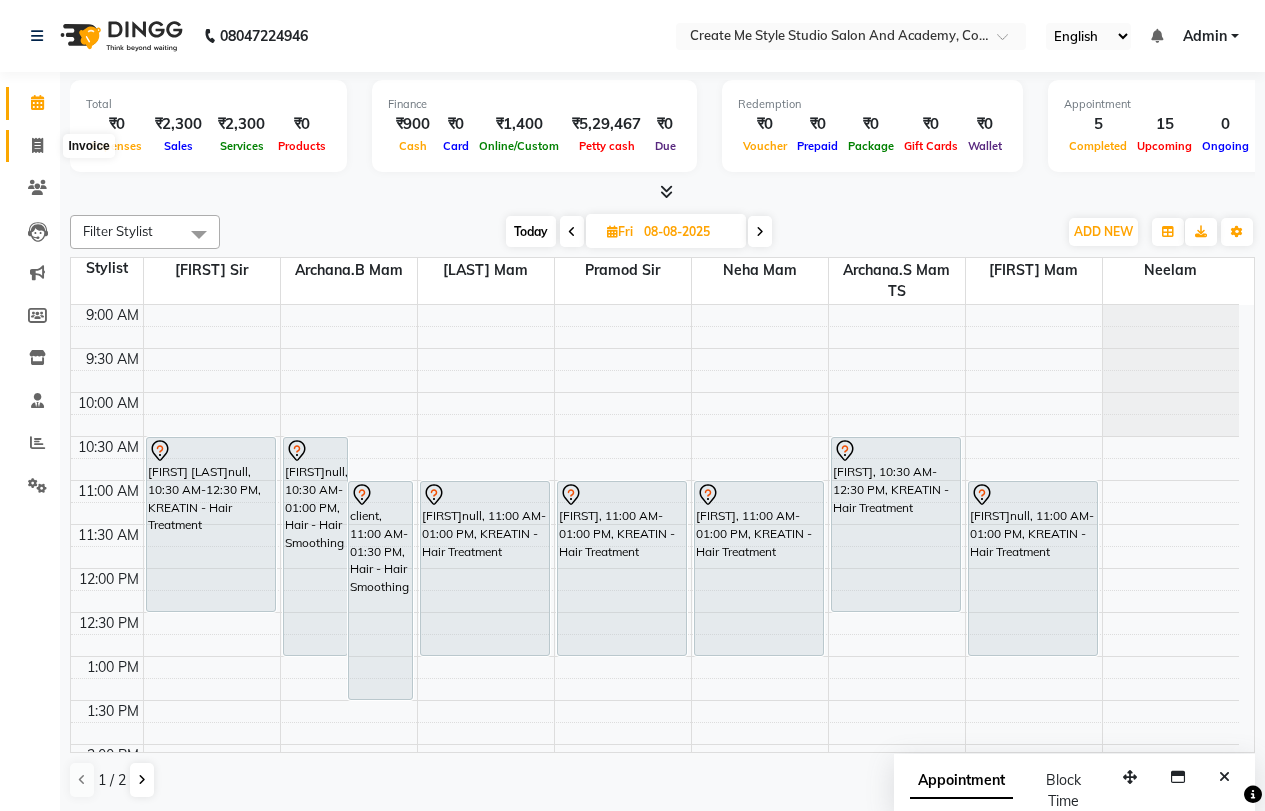 click 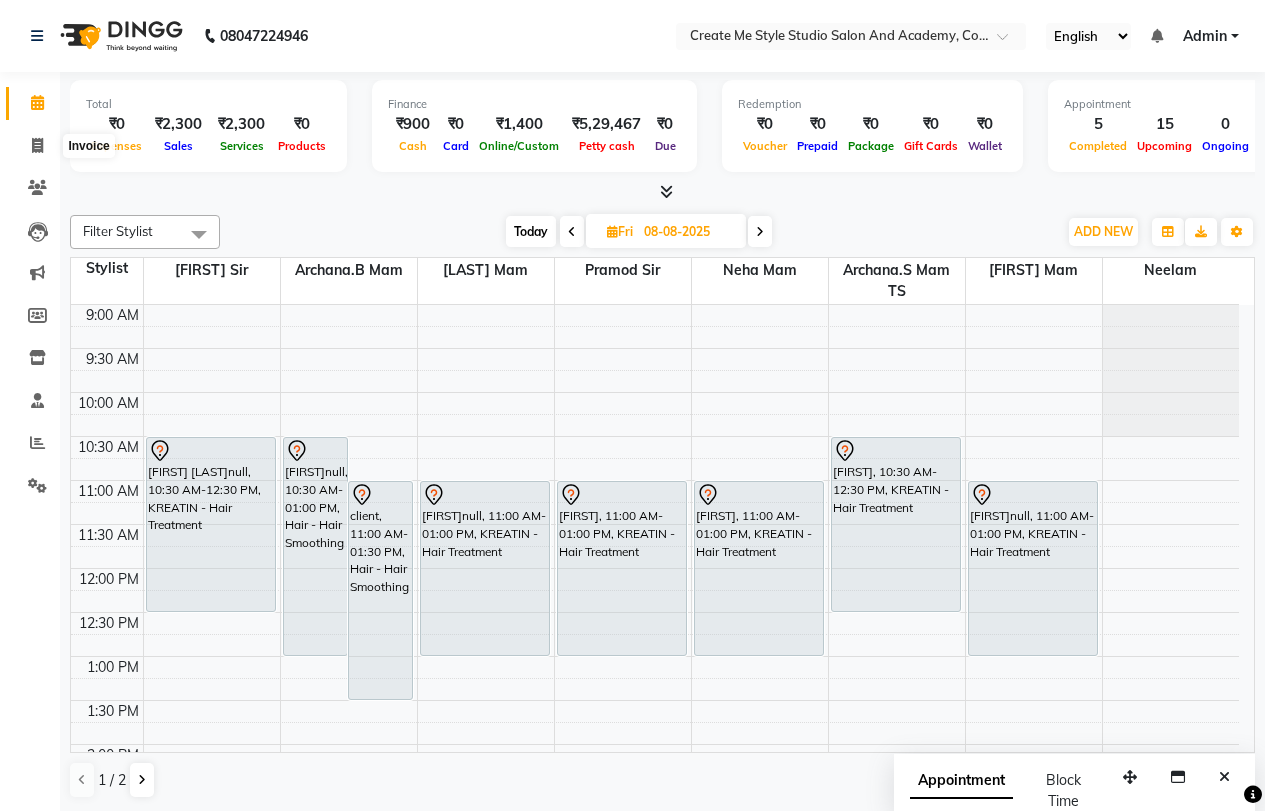 select on "service" 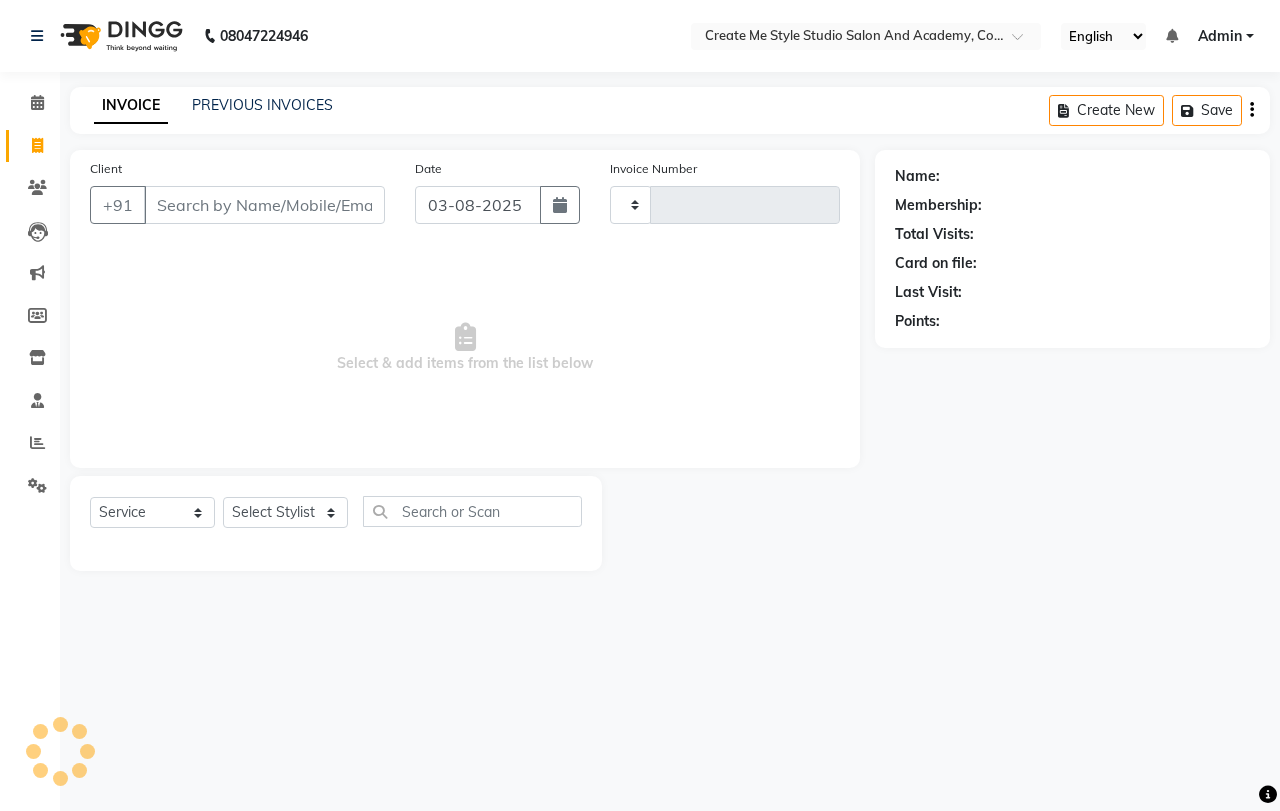 type on "1416" 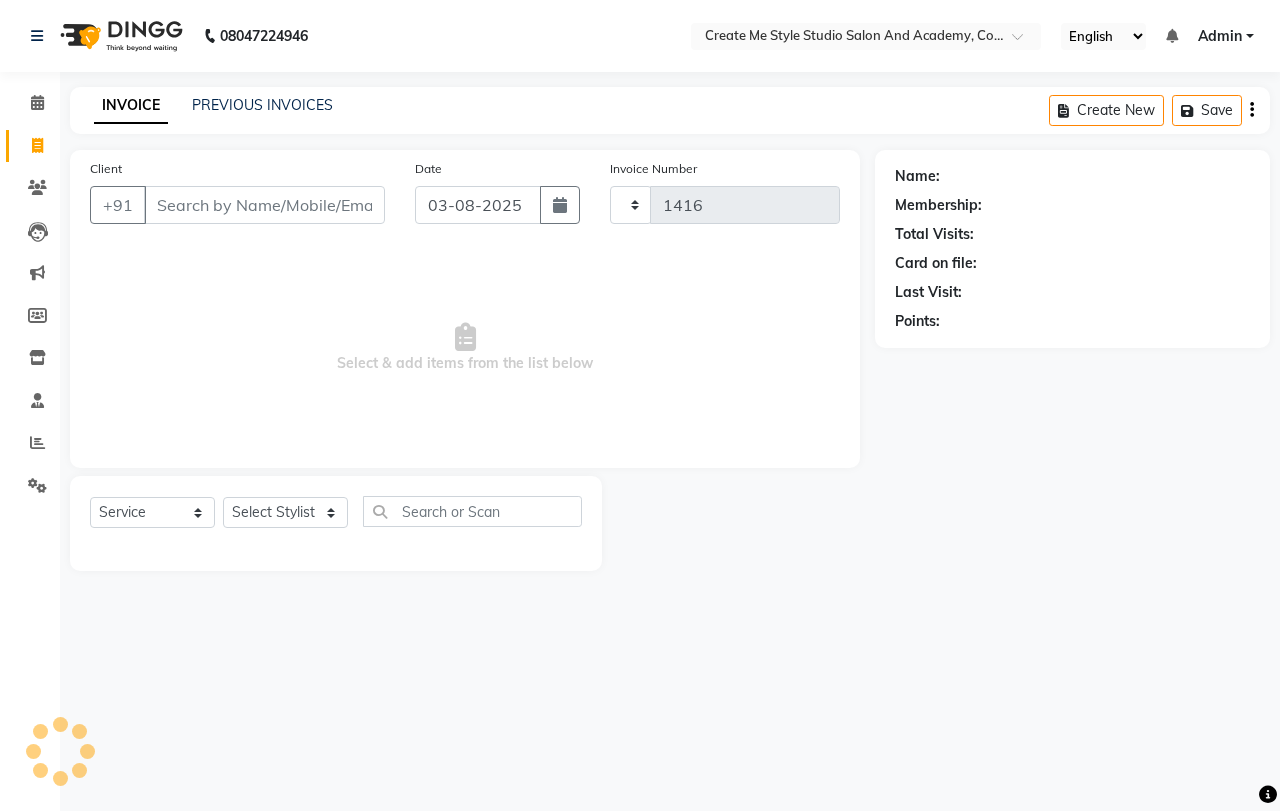 select on "8253" 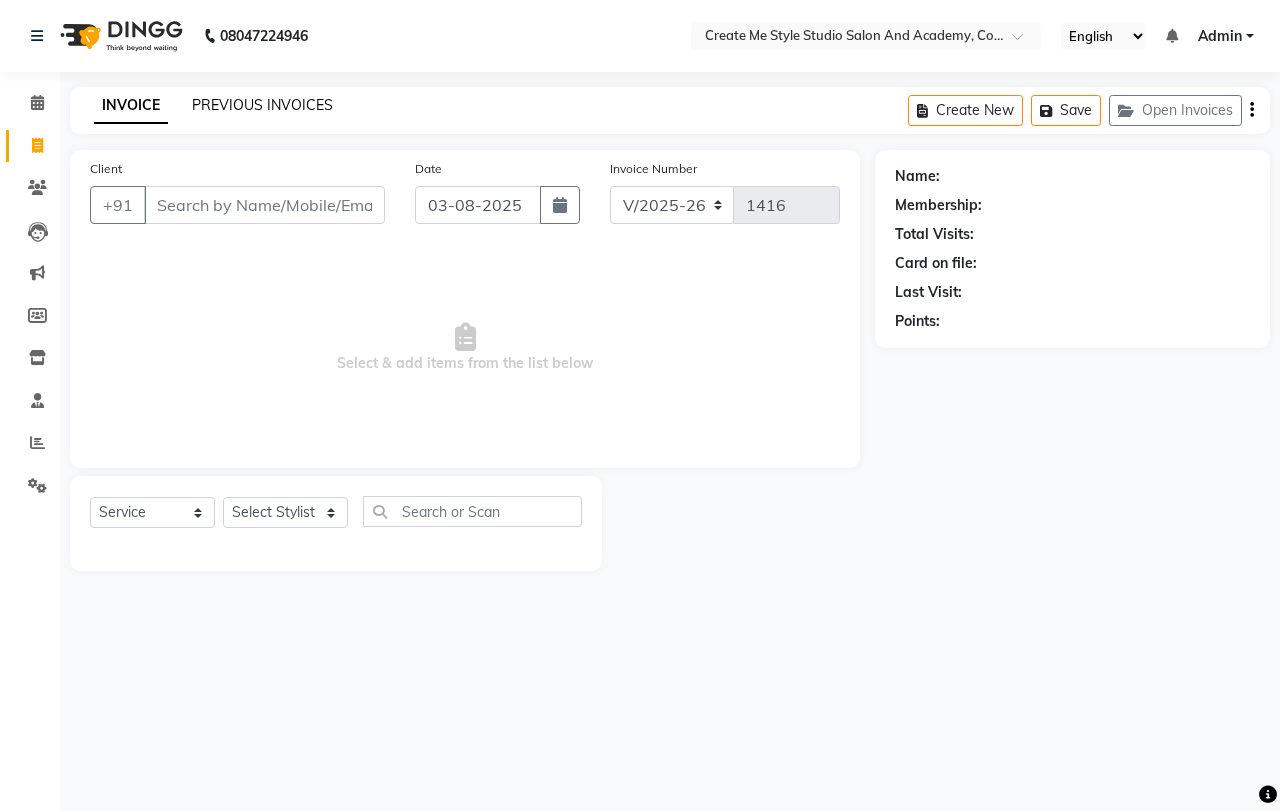 click on "PREVIOUS INVOICES" 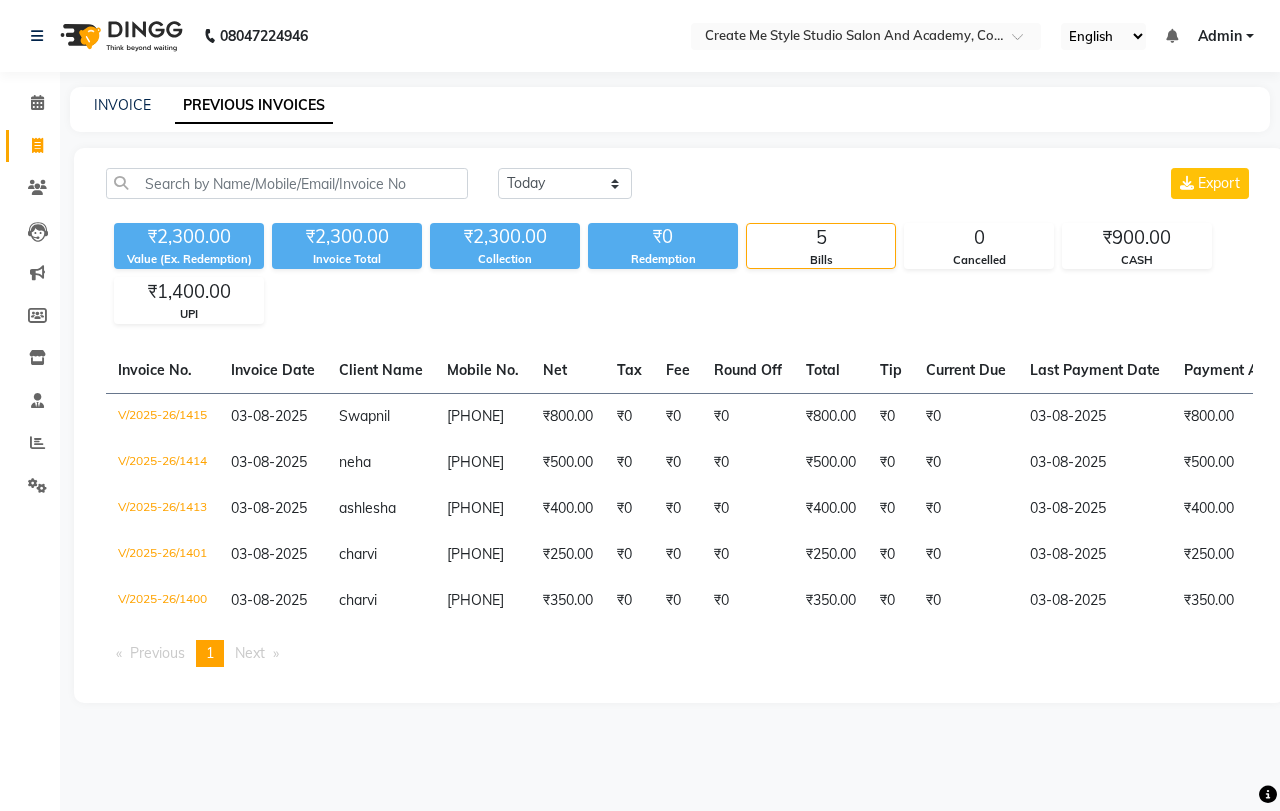 click on "INVOICE PREVIOUS INVOICES" 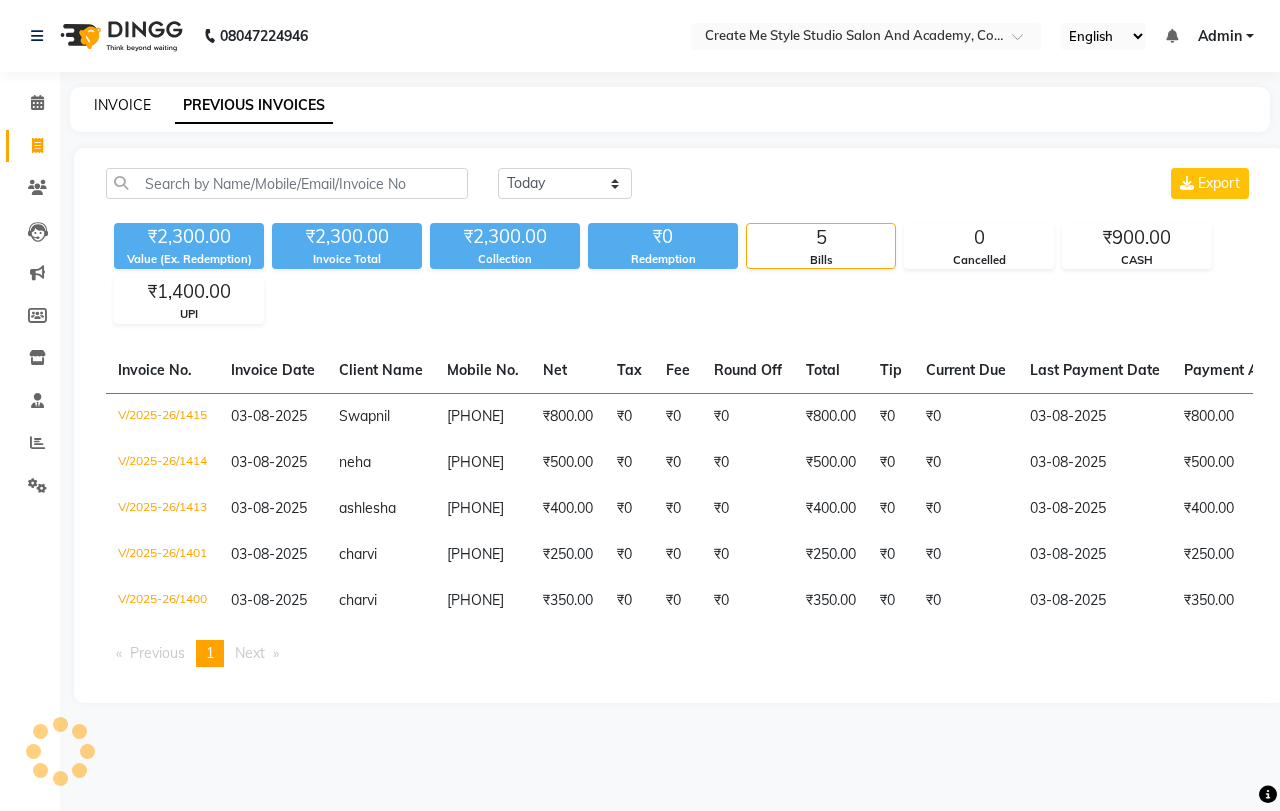 click on "INVOICE" 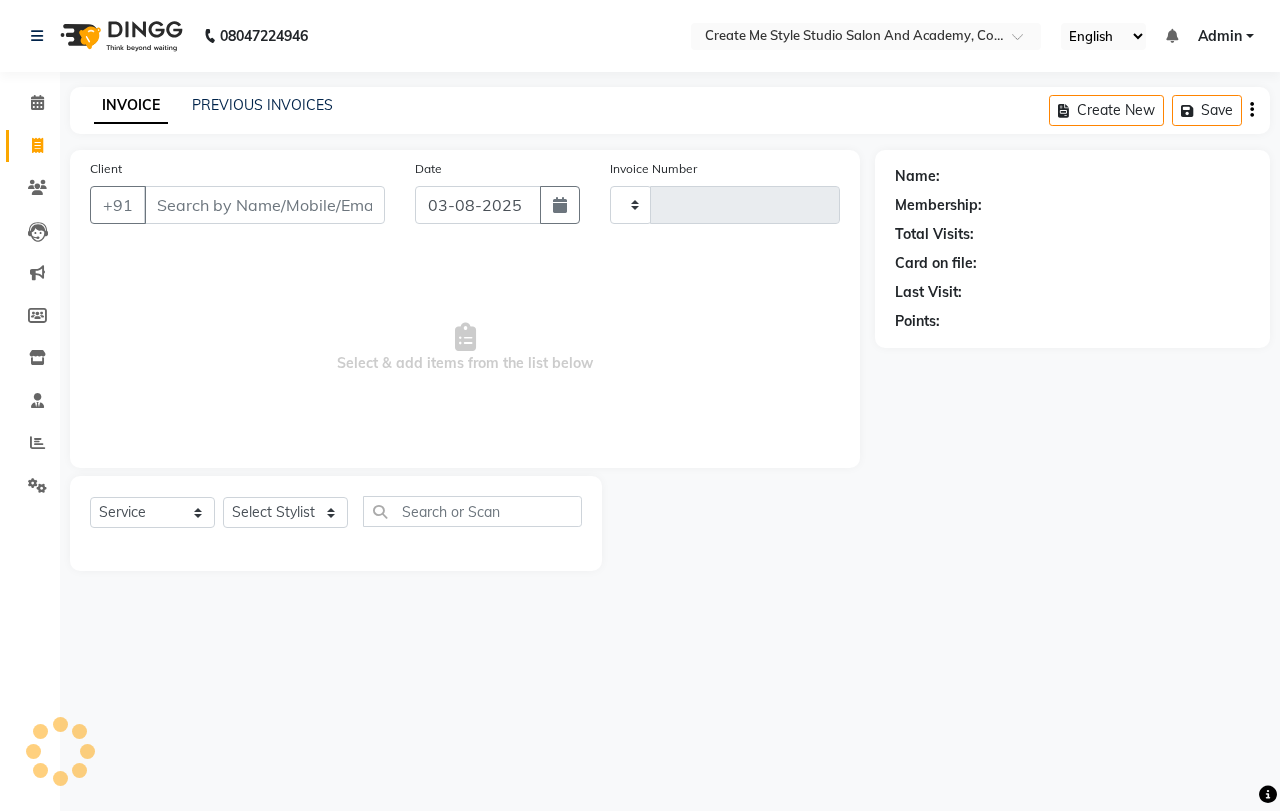 type on "1416" 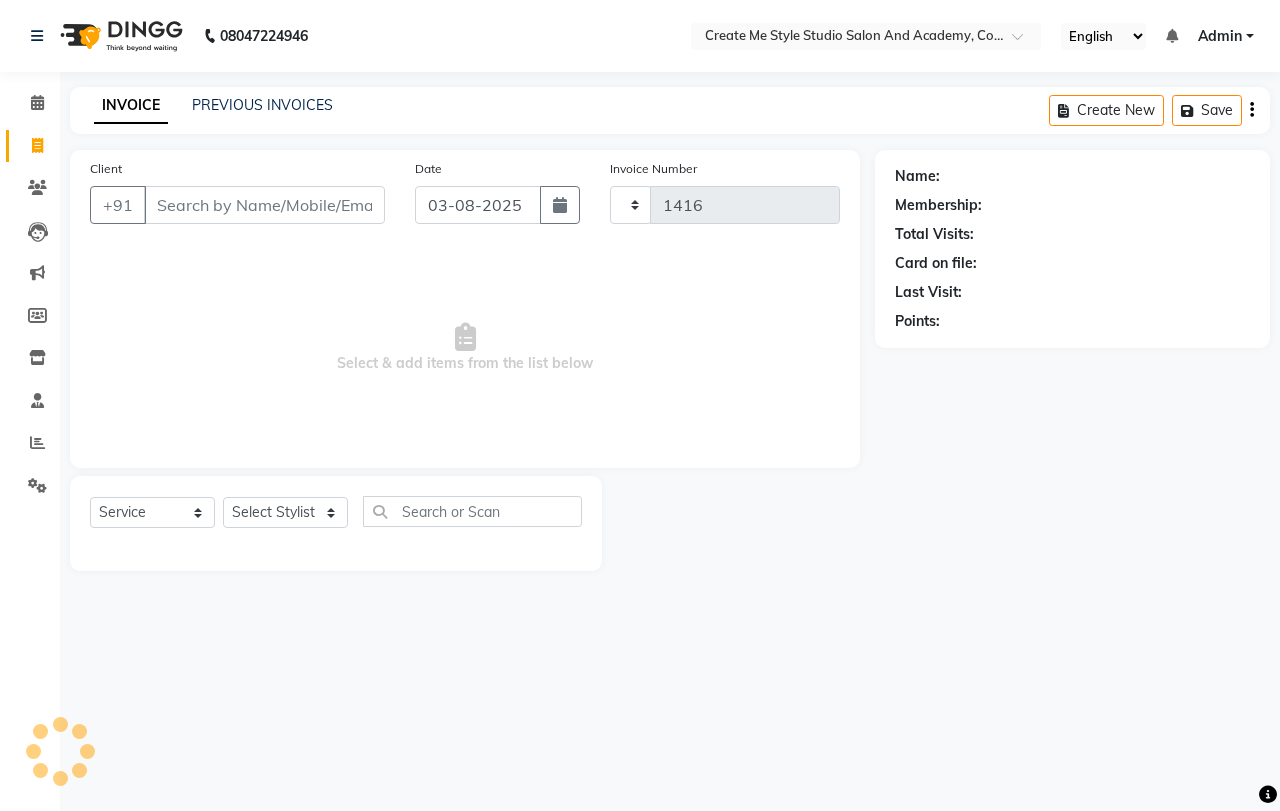select on "8253" 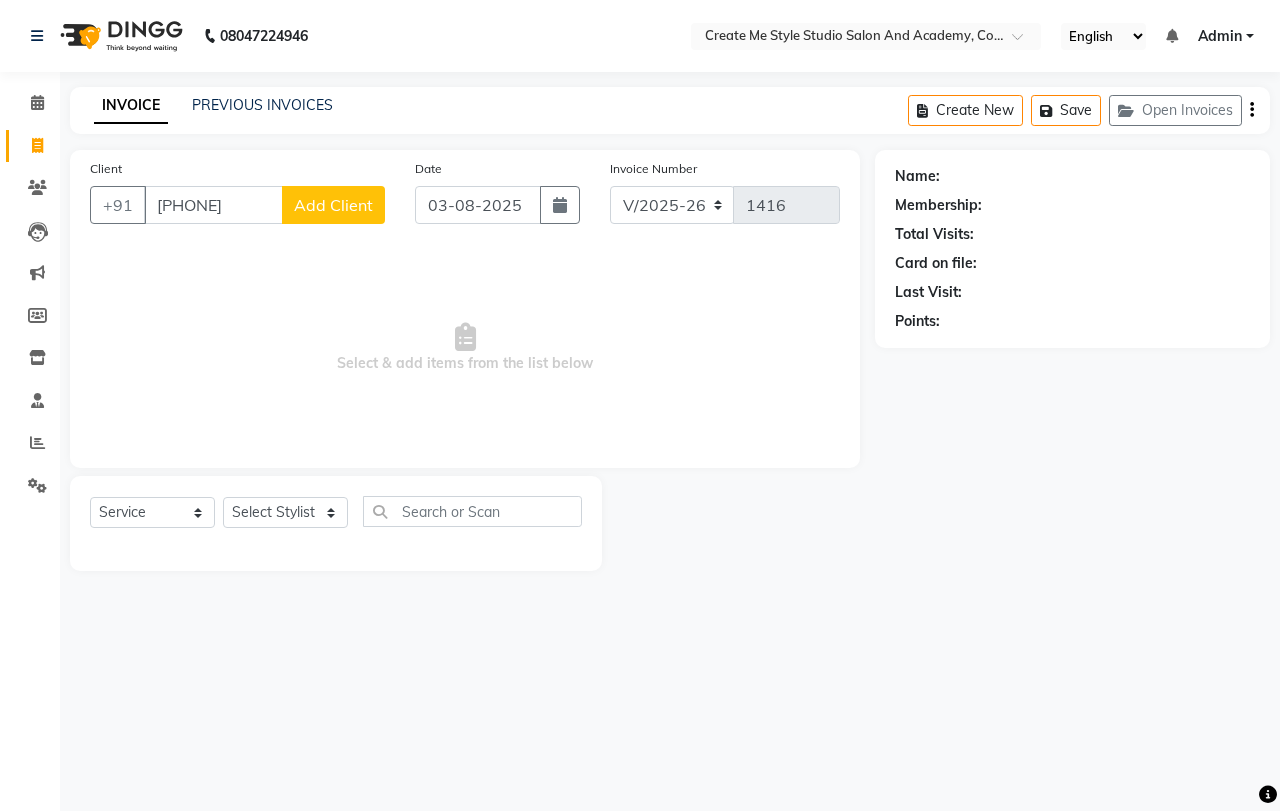 type on "[PHONE]" 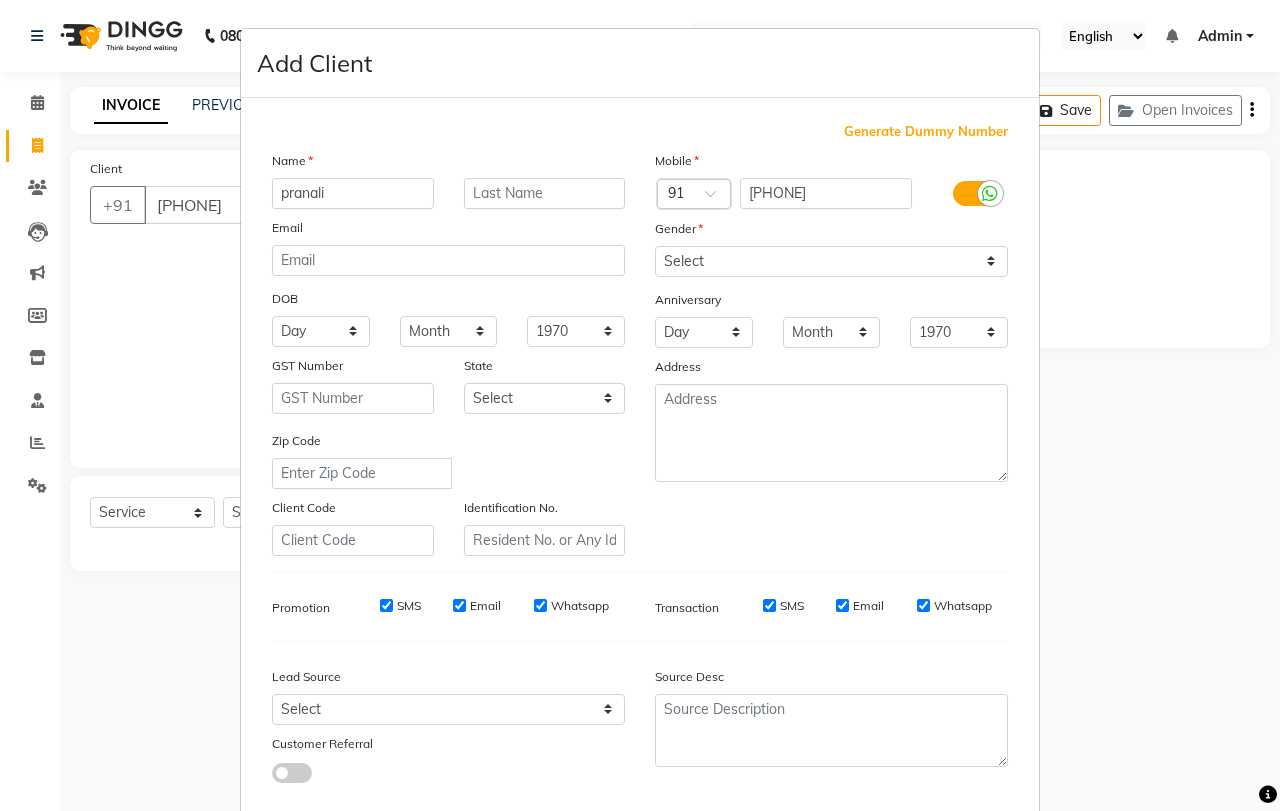 type on "pranali" 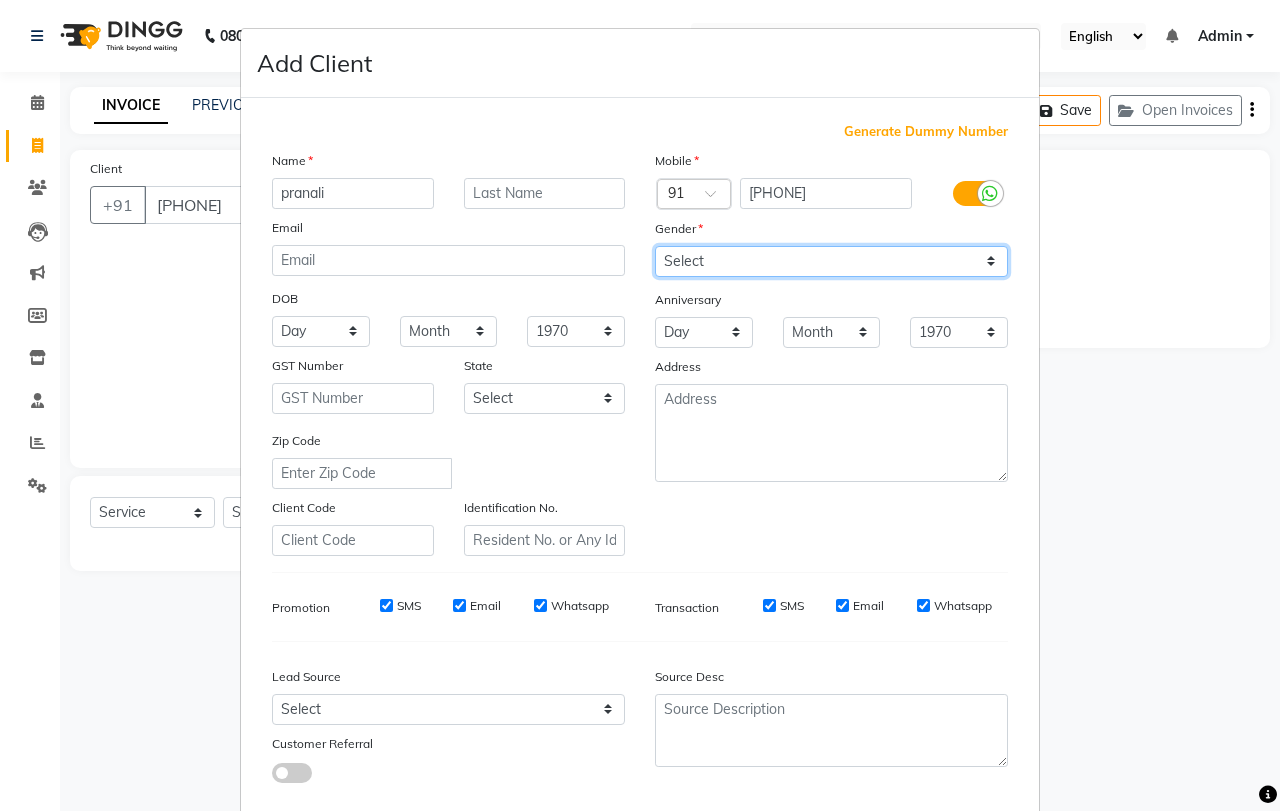 click on "Select Male Female Other Prefer Not To Say" at bounding box center [831, 261] 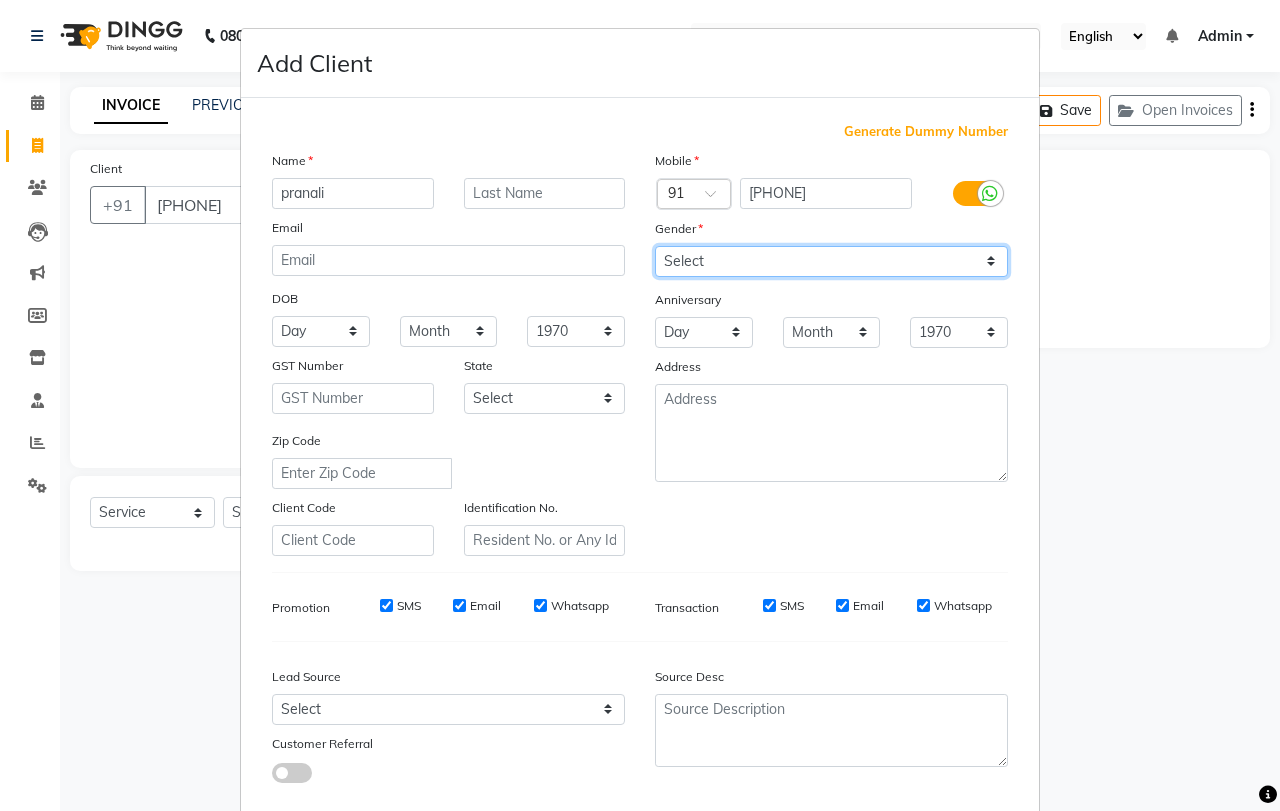 select on "female" 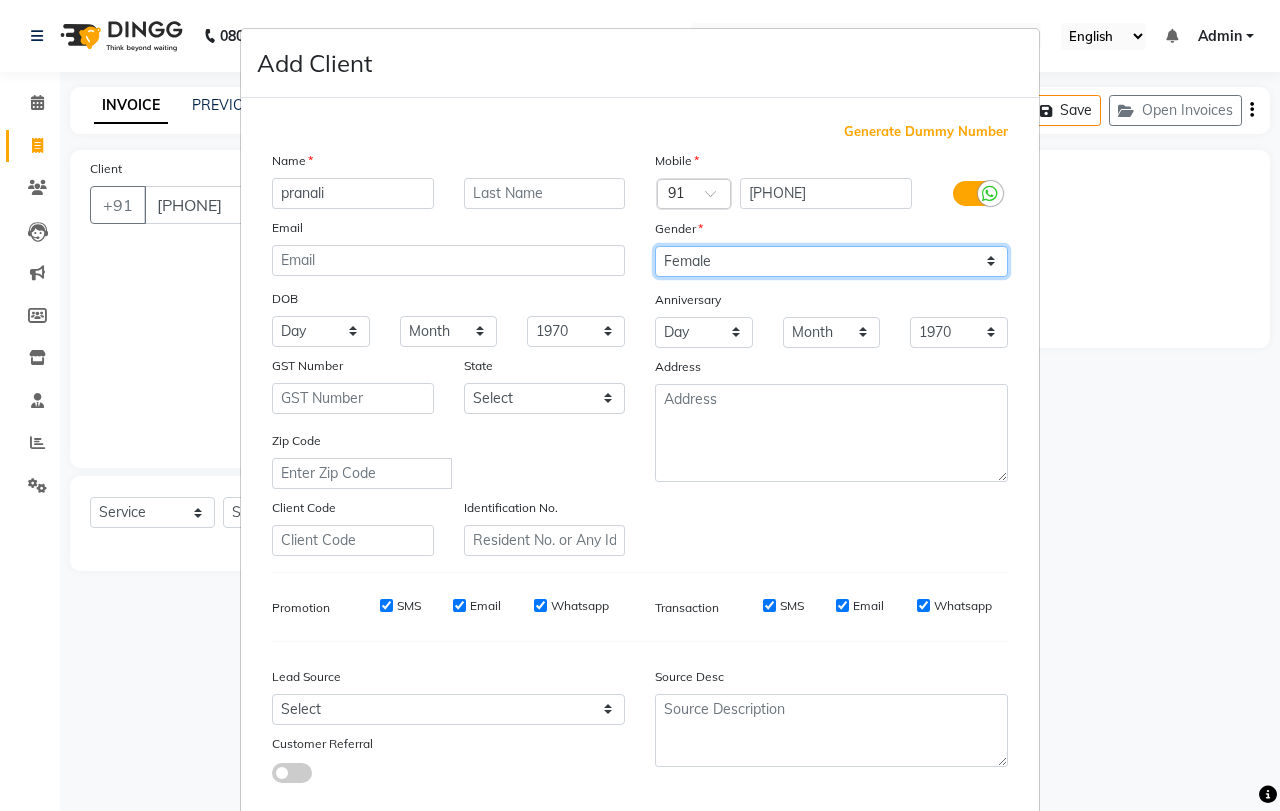 click on "Select Male Female Other Prefer Not To Say" at bounding box center [831, 261] 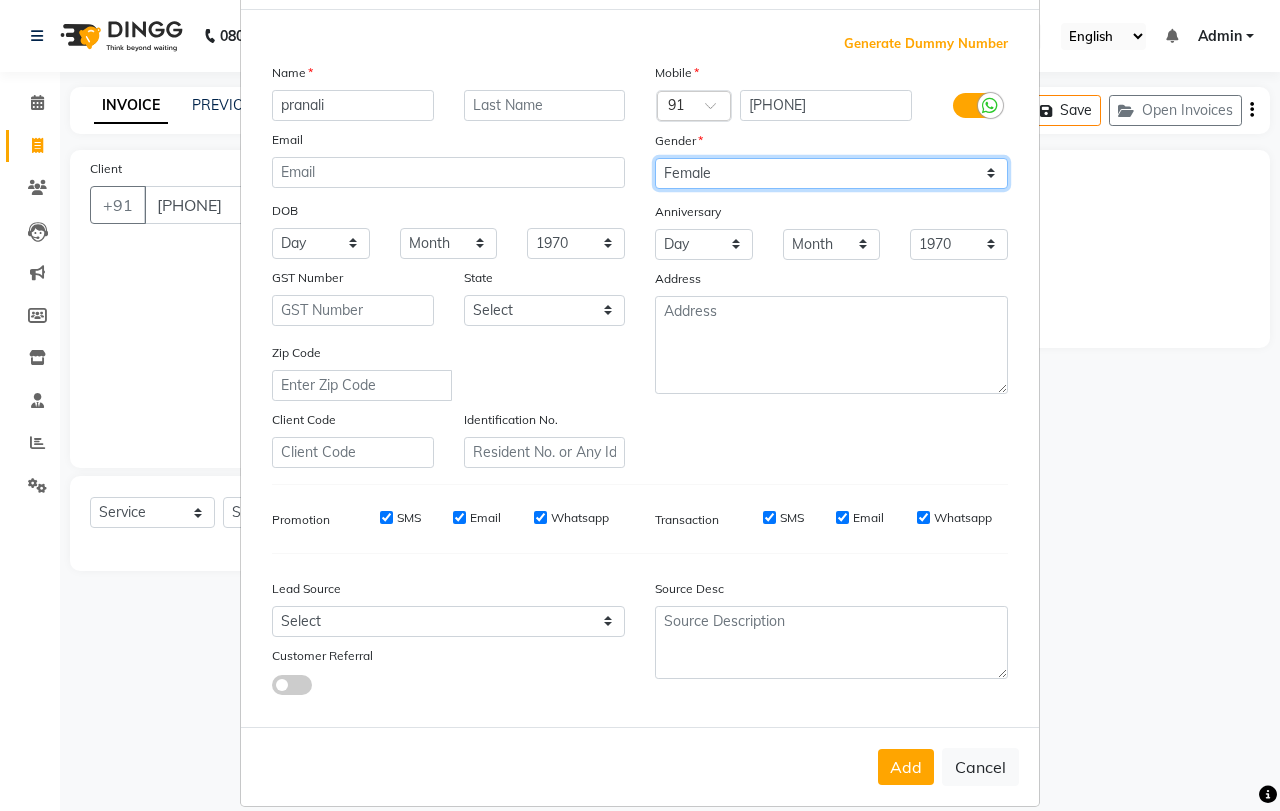 scroll, scrollTop: 112, scrollLeft: 0, axis: vertical 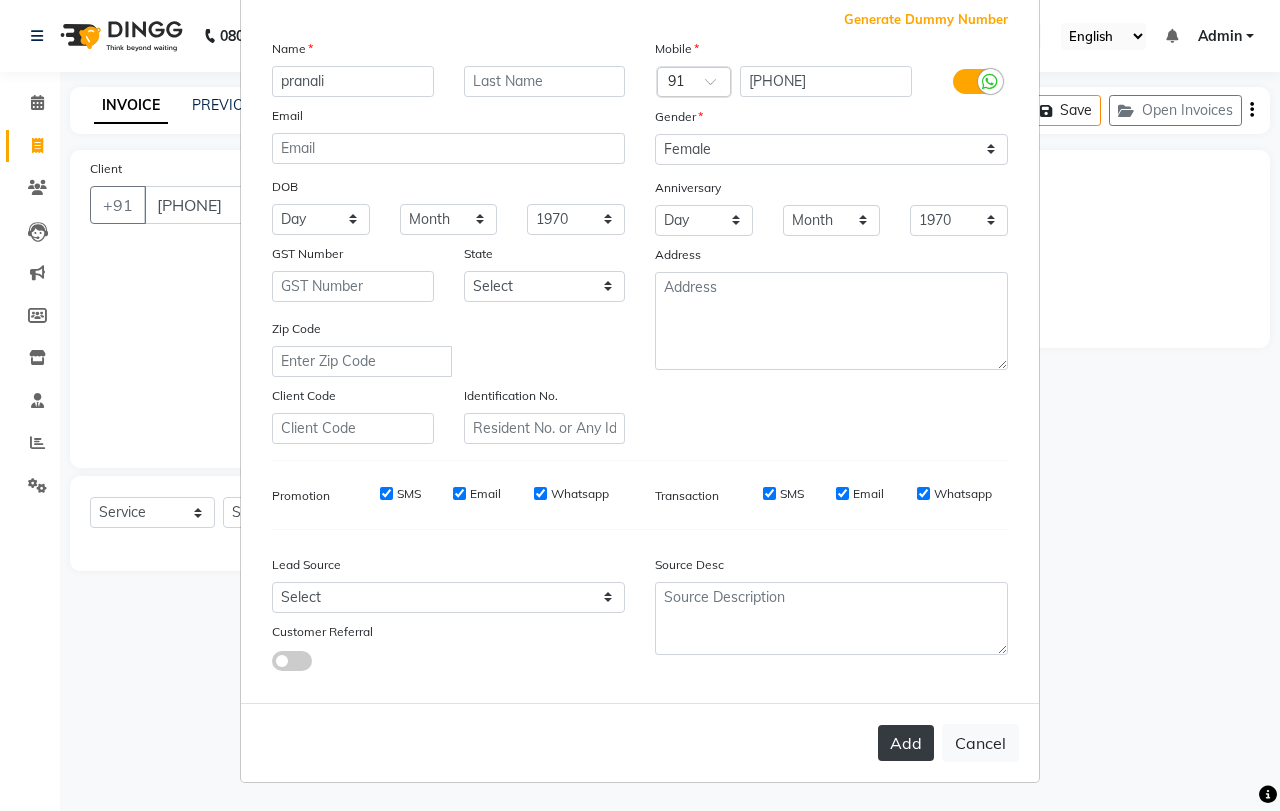click on "Add" at bounding box center [906, 743] 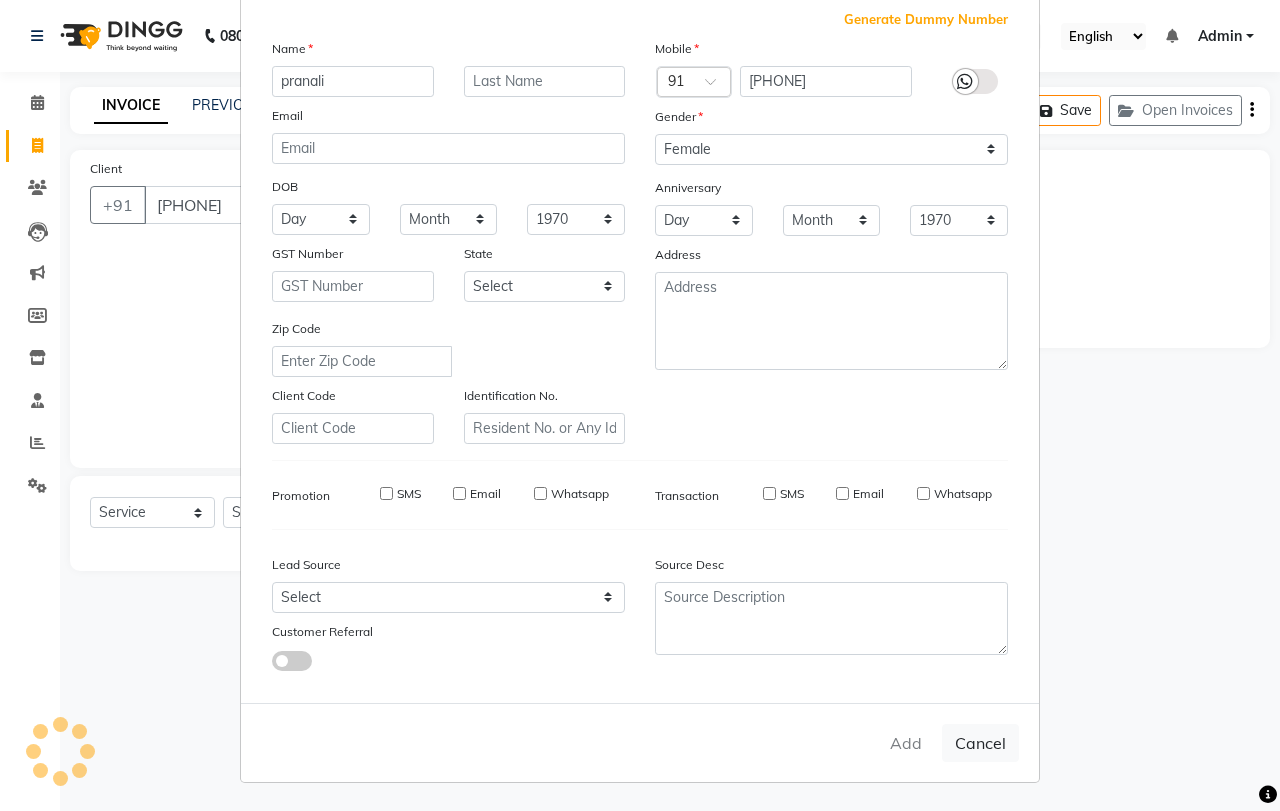 type 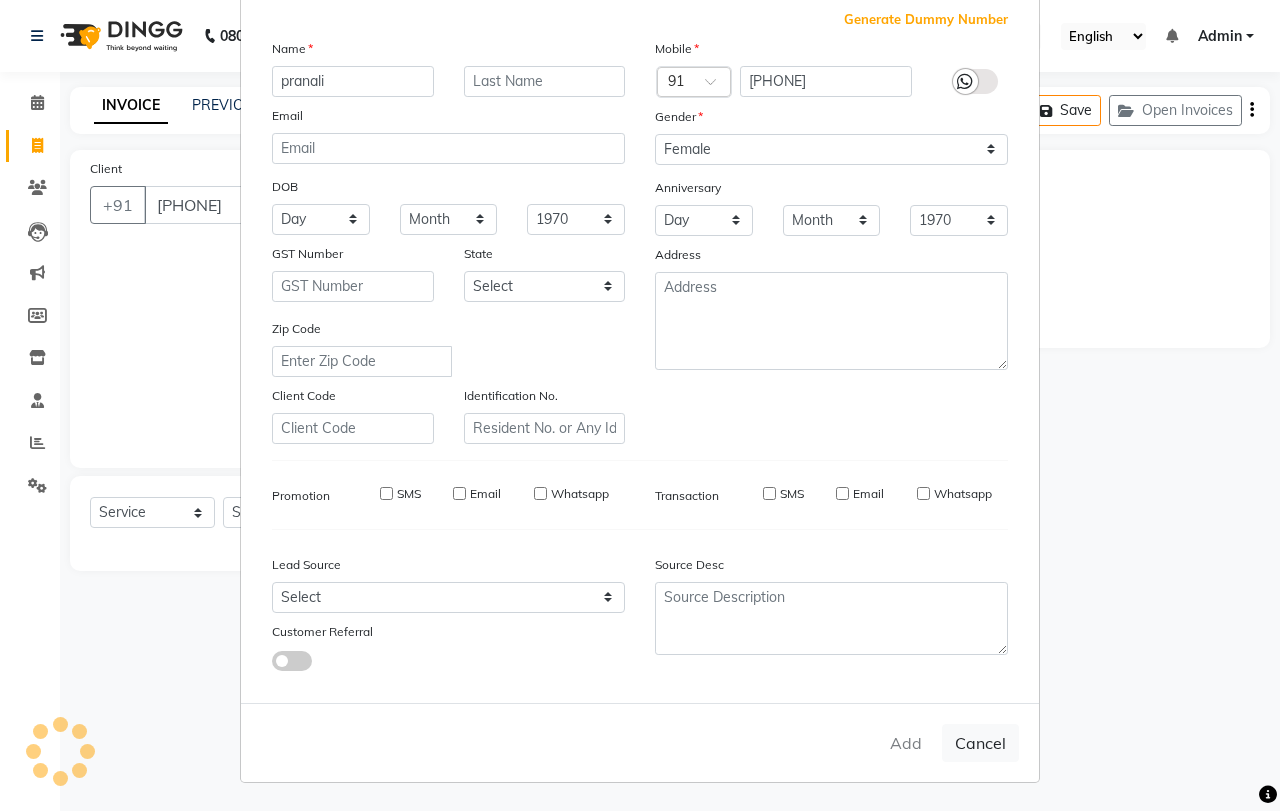 select 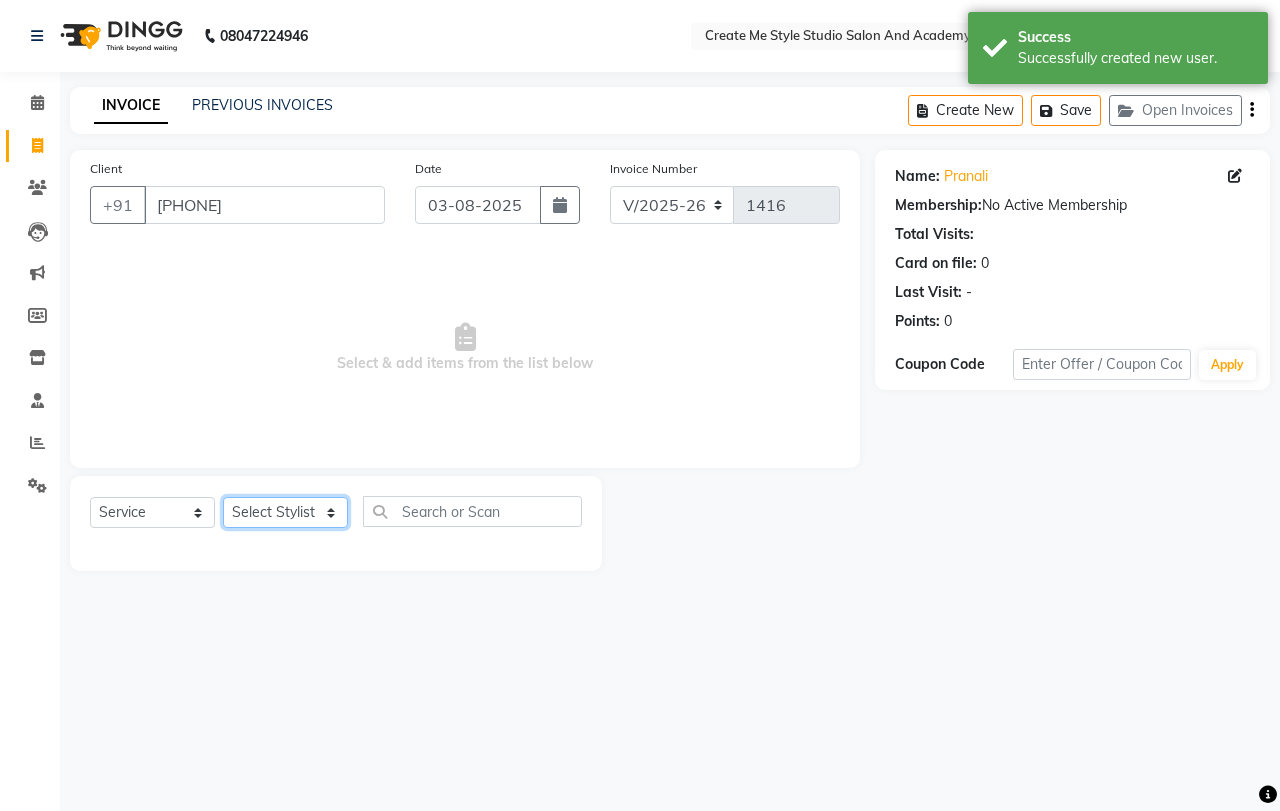 click on "Select Stylist [FIRST] Sir [FIRST].B mam [FIRST].S mam TS [FIRST] mam [LAST] mam [LAST] [LAST] mam [FIRST] Sir Reception 1 Reception 2 [FIRST] Sir" 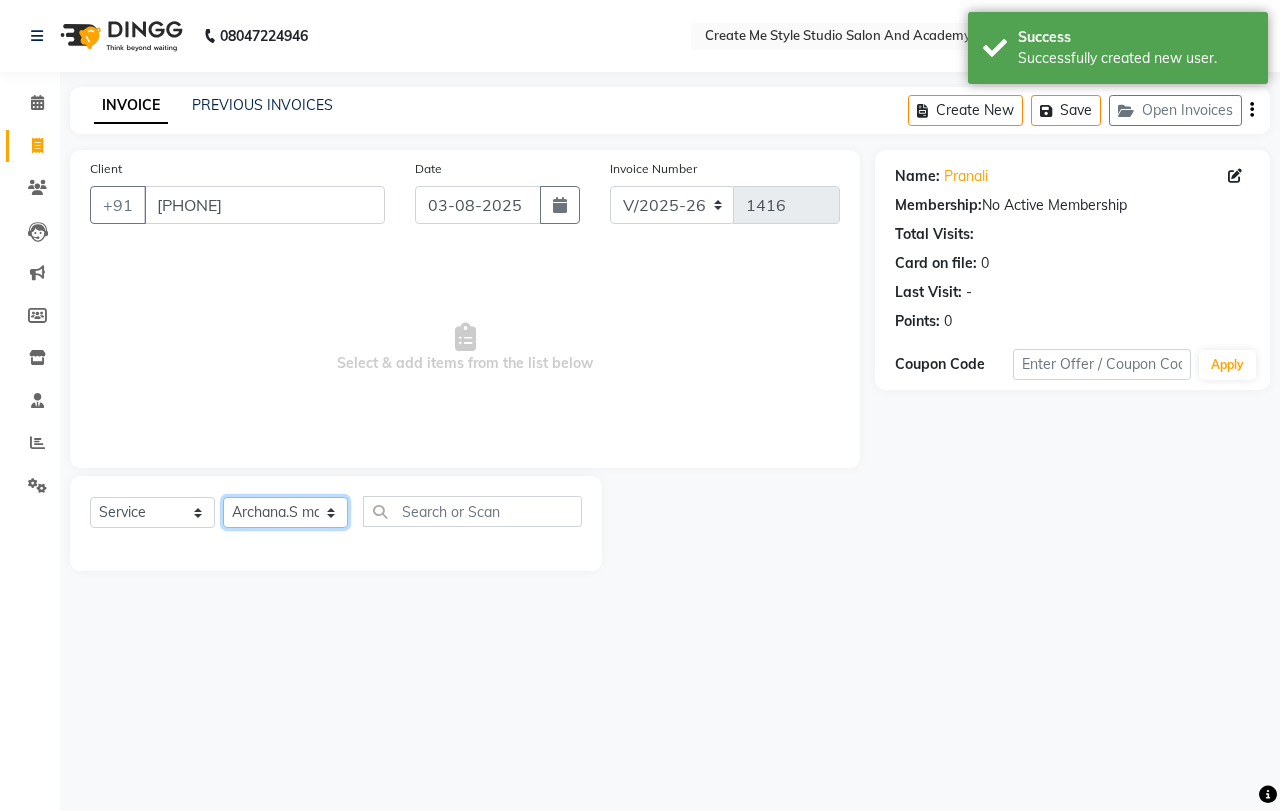 click on "Select Stylist [FIRST] Sir [FIRST].B mam [FIRST].S mam TS [FIRST] mam [LAST] mam [LAST] [LAST] mam [FIRST] Sir Reception 1 Reception 2 [FIRST] Sir" 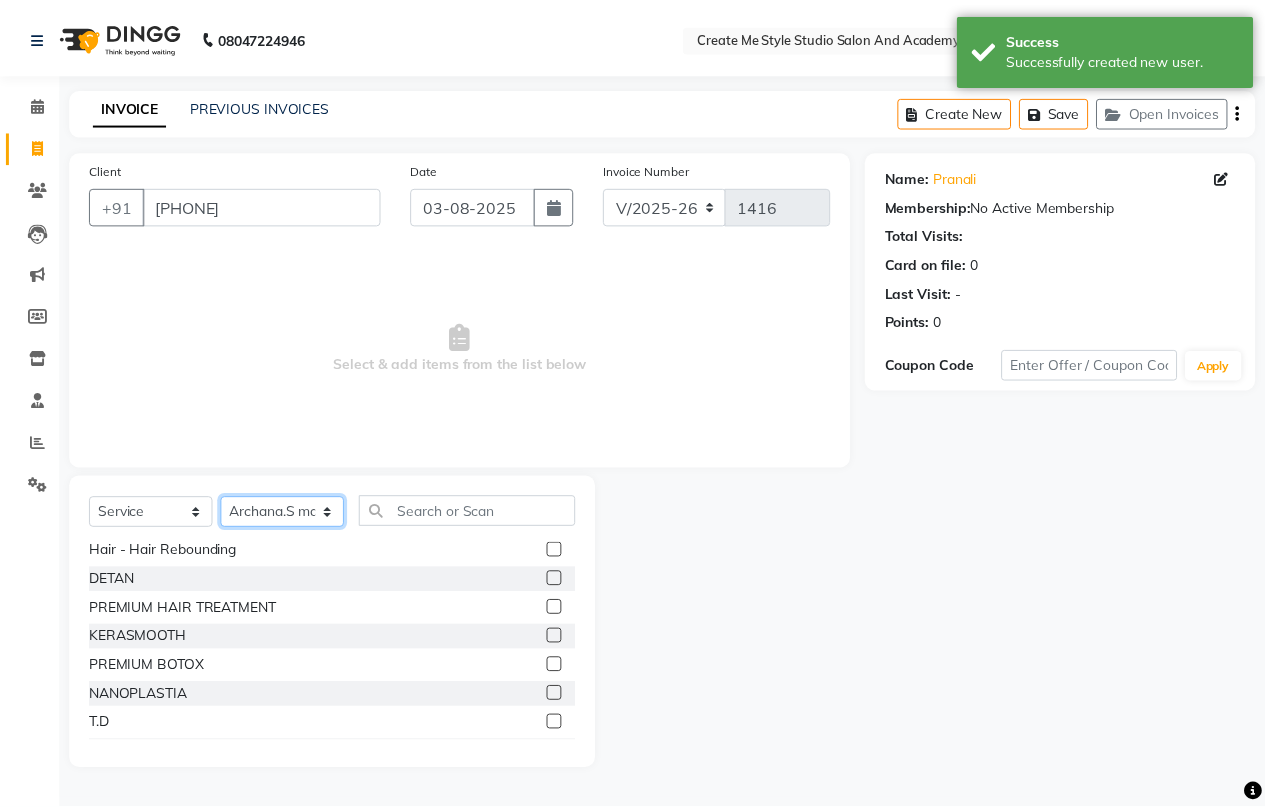 scroll, scrollTop: 400, scrollLeft: 0, axis: vertical 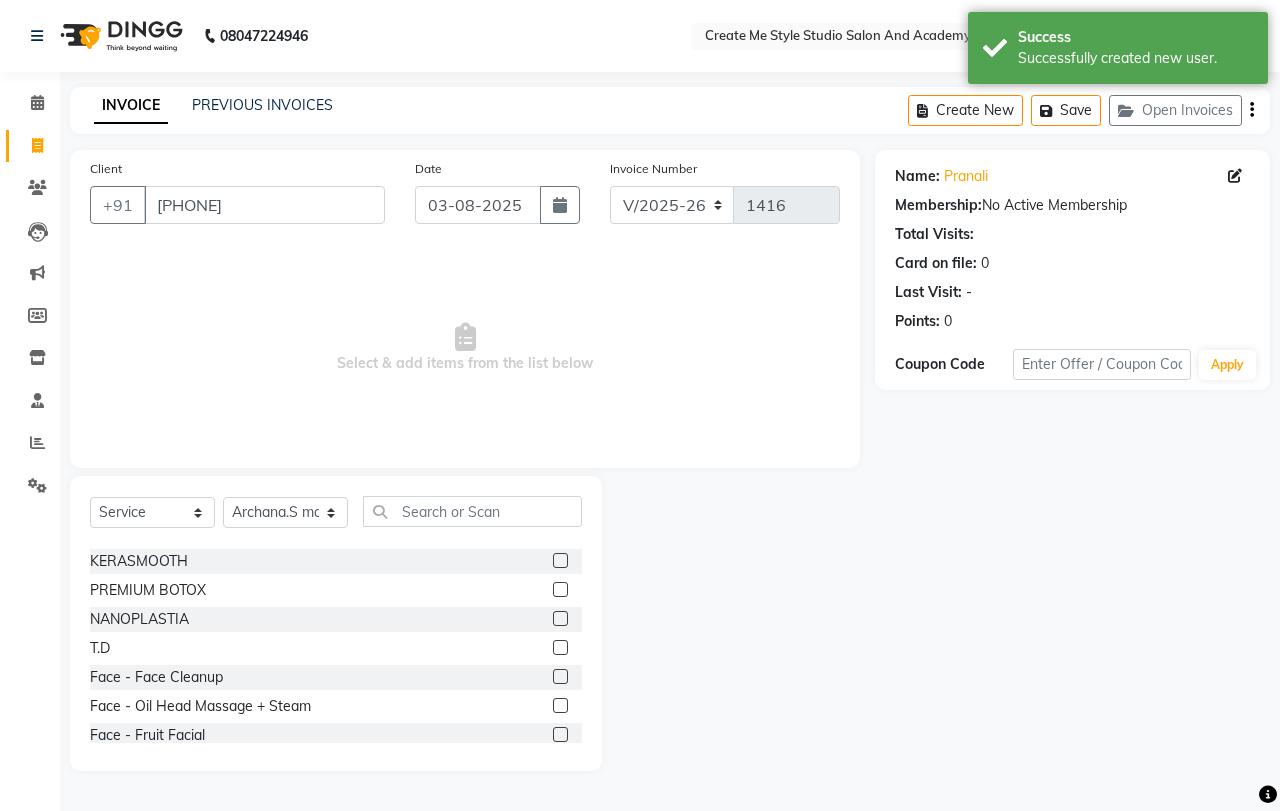 click 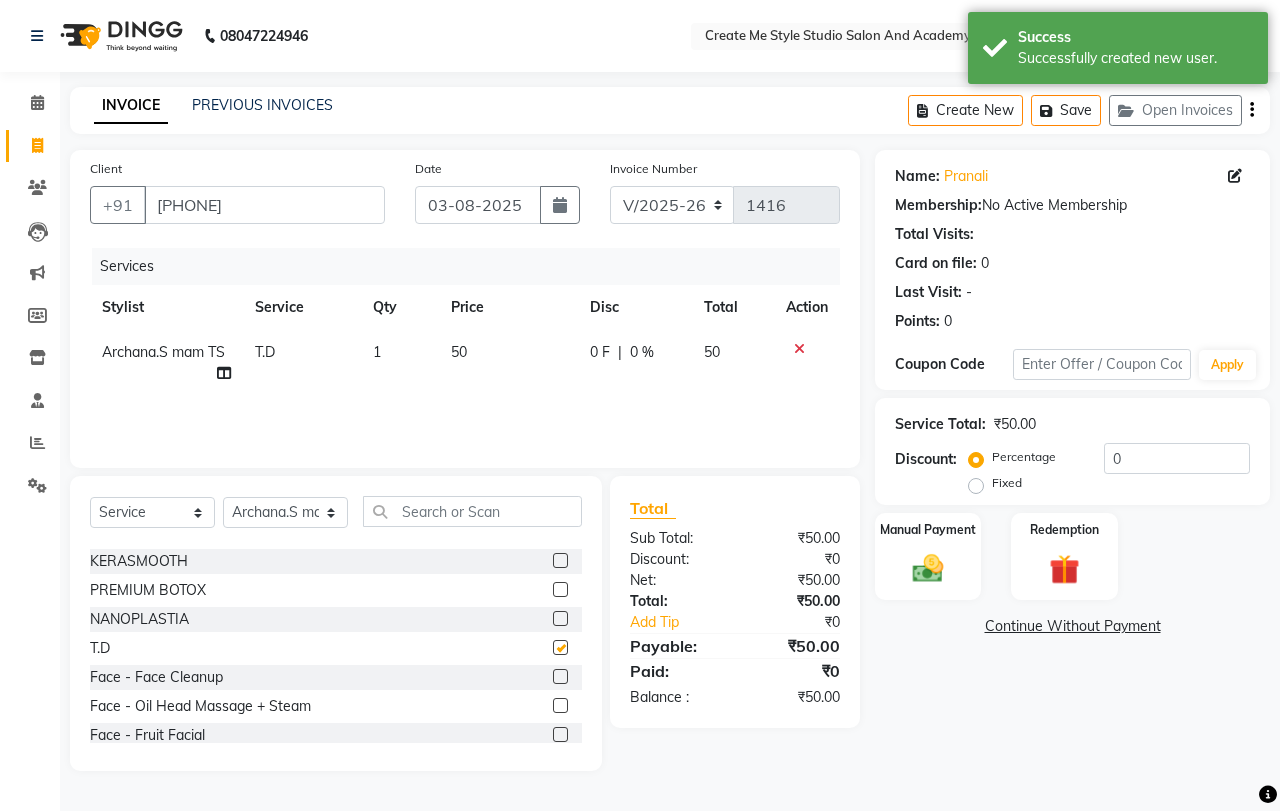 checkbox on "false" 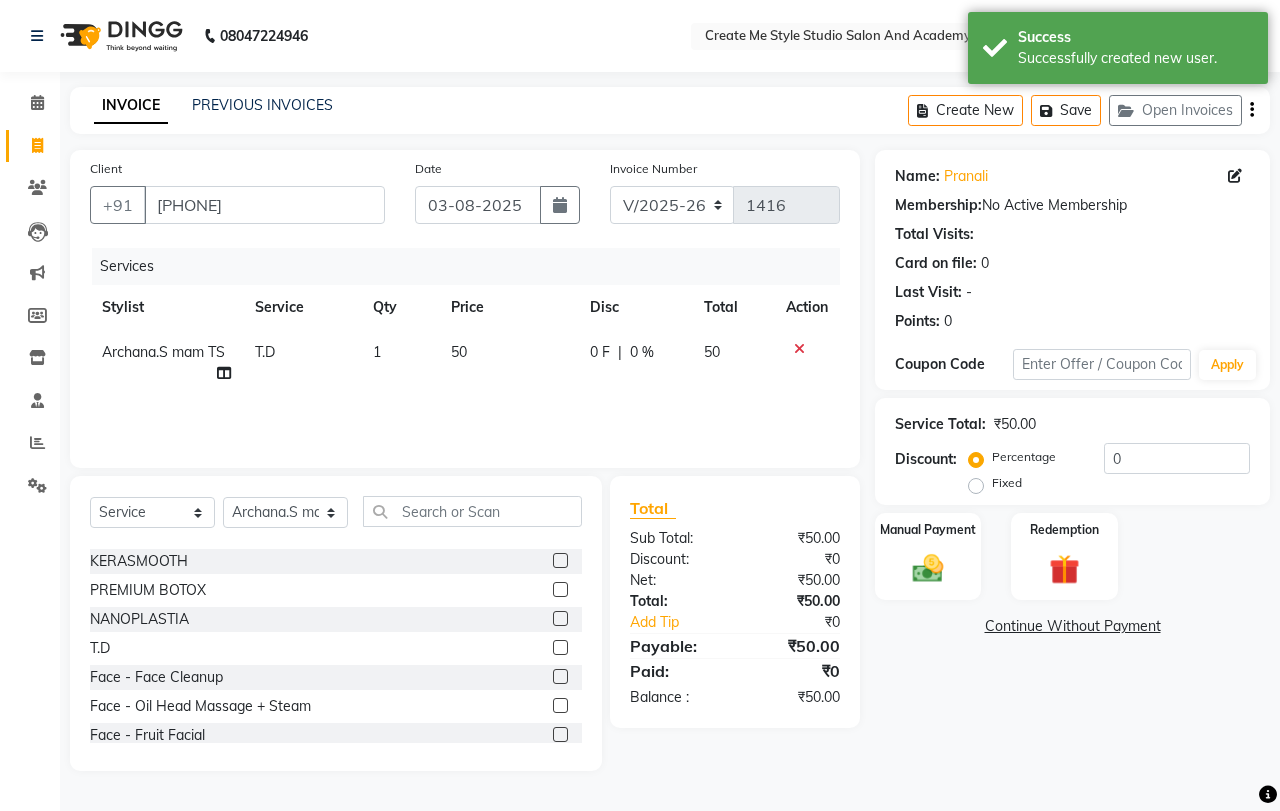 click on "50" 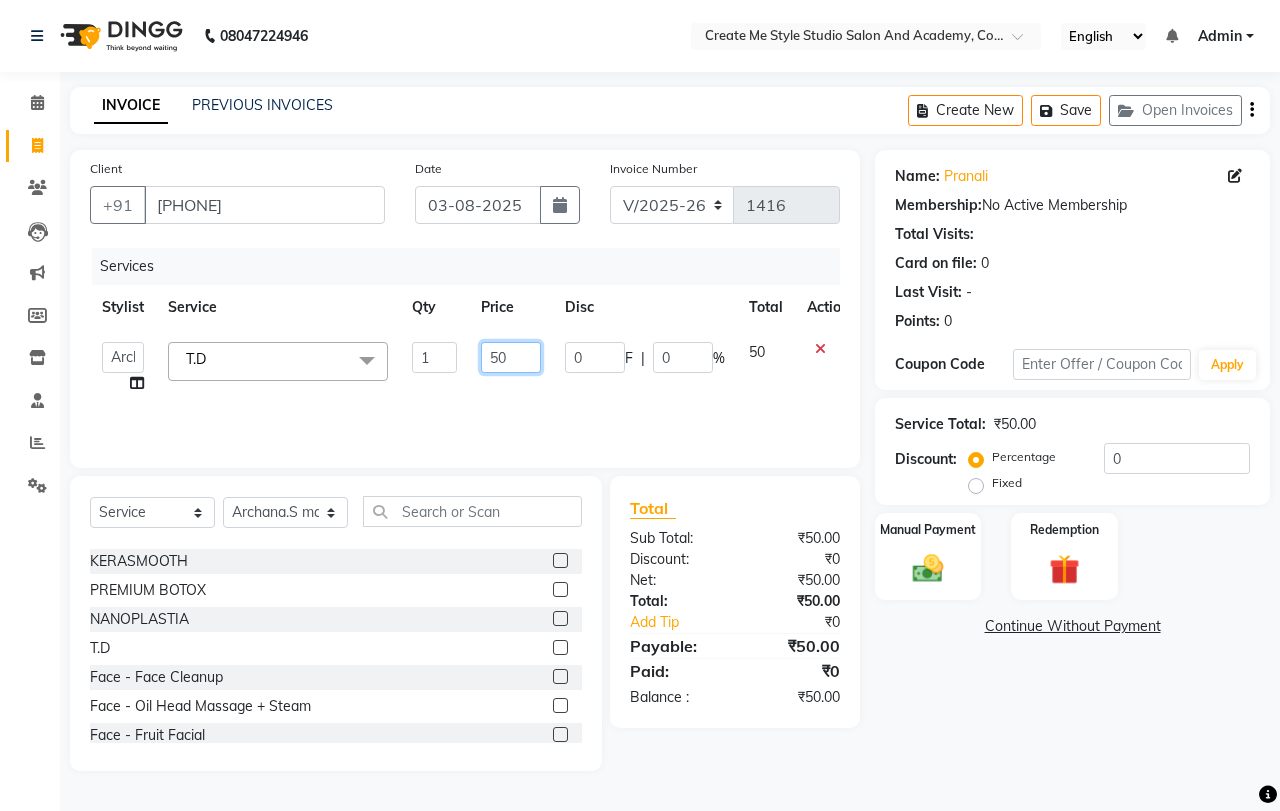 click on "50" 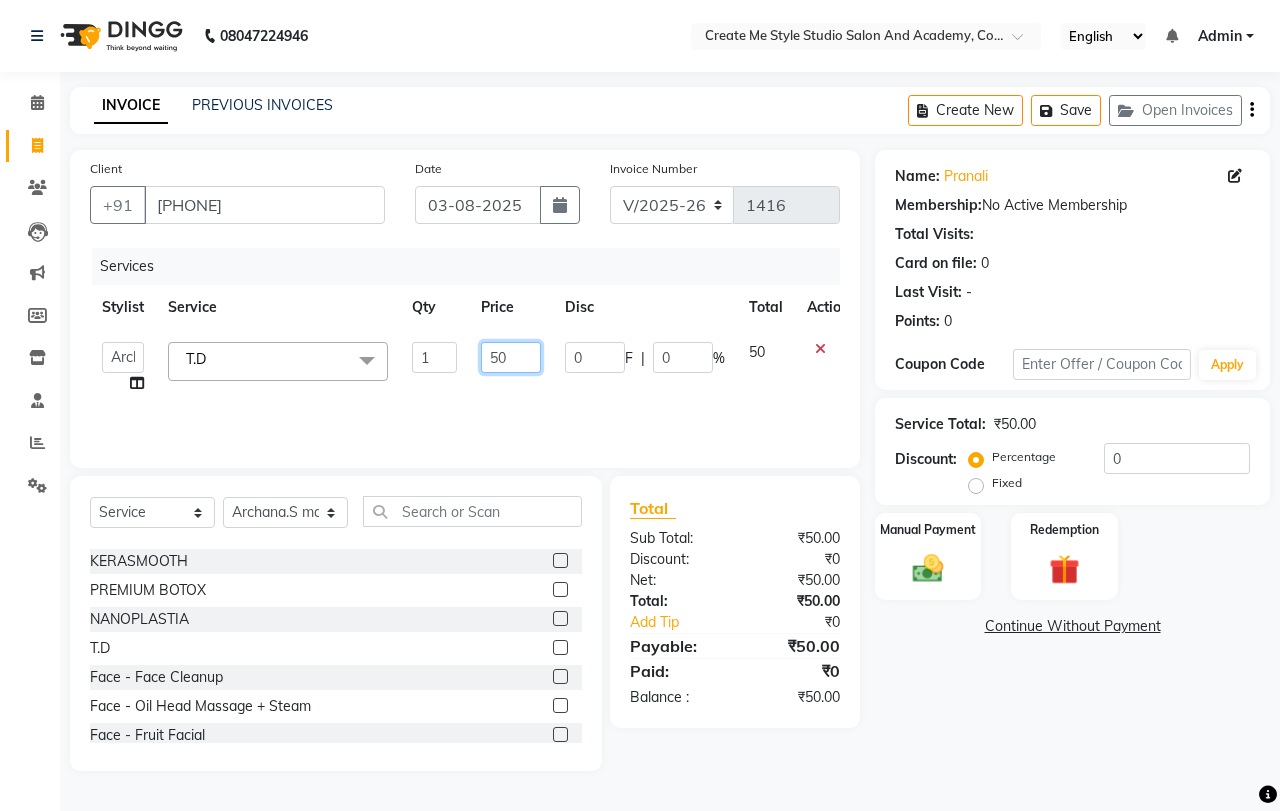 type on "5" 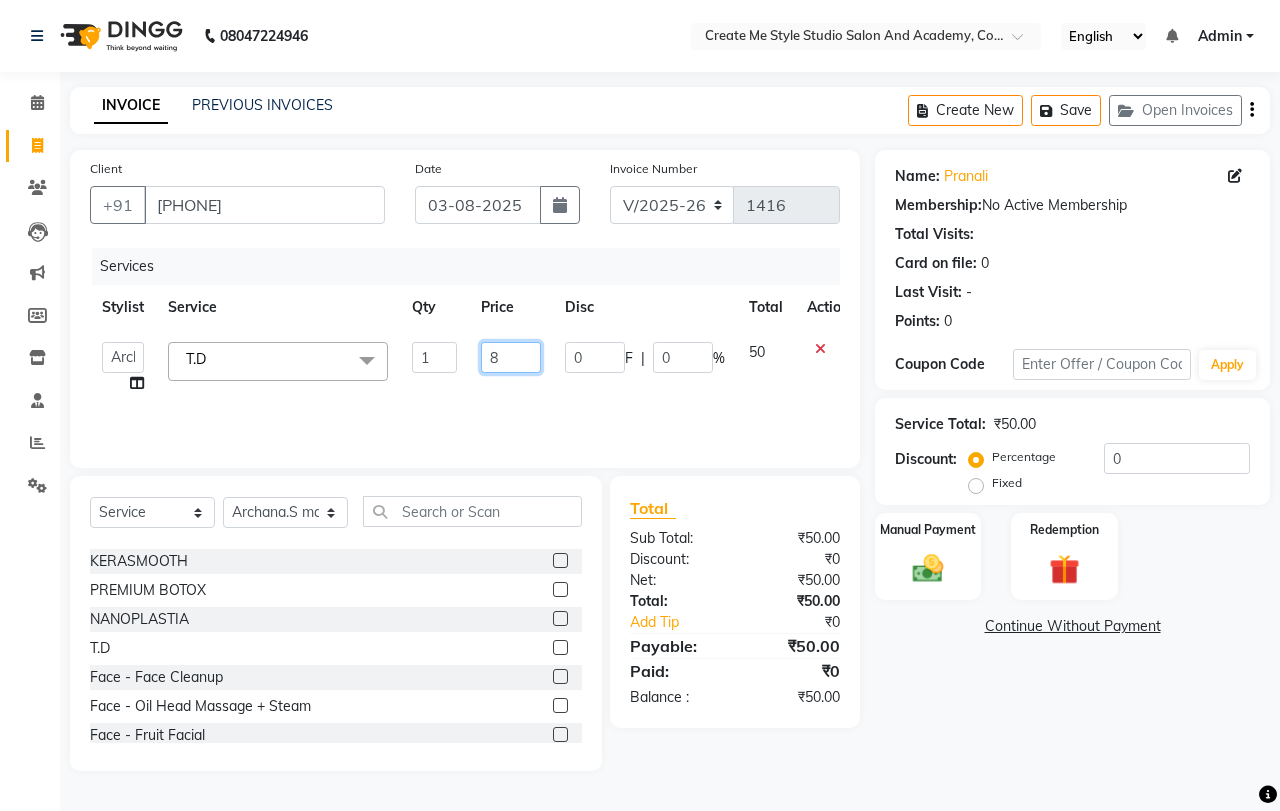 type on "80" 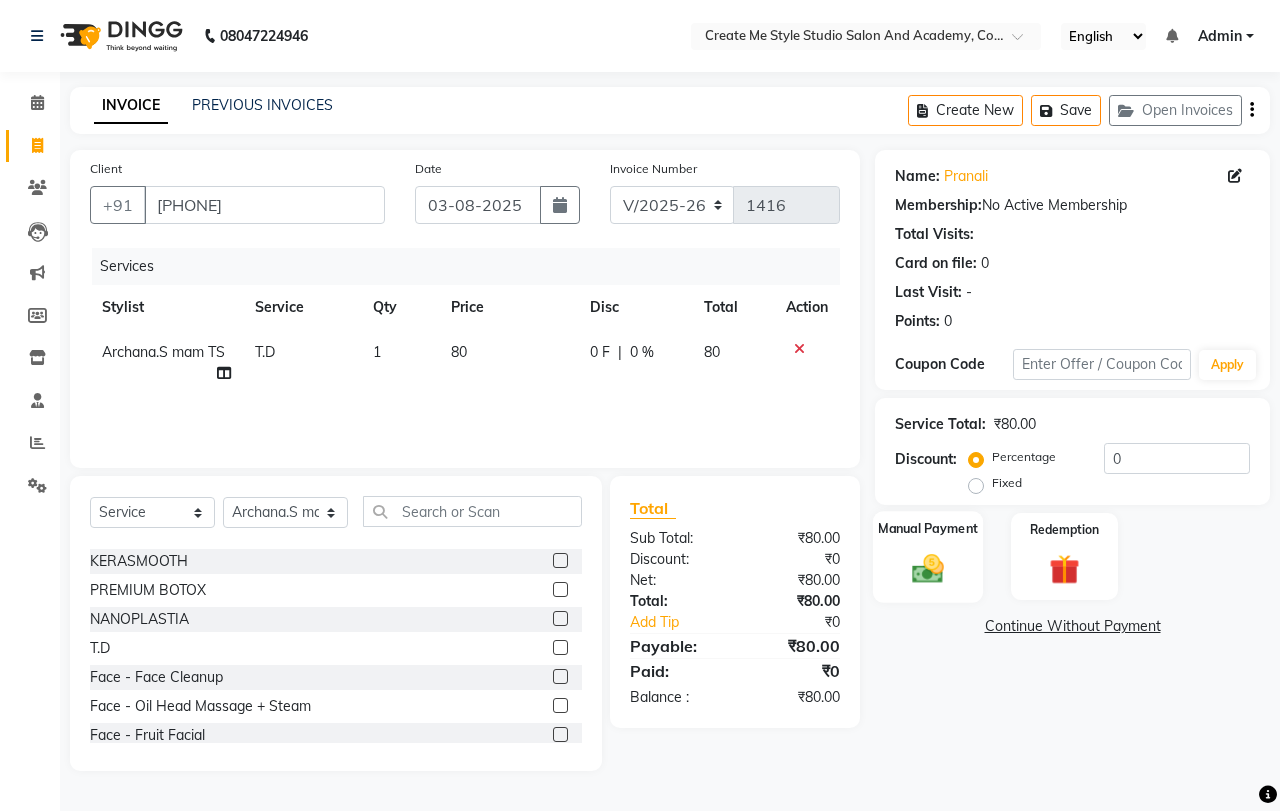 click on "Manual Payment" 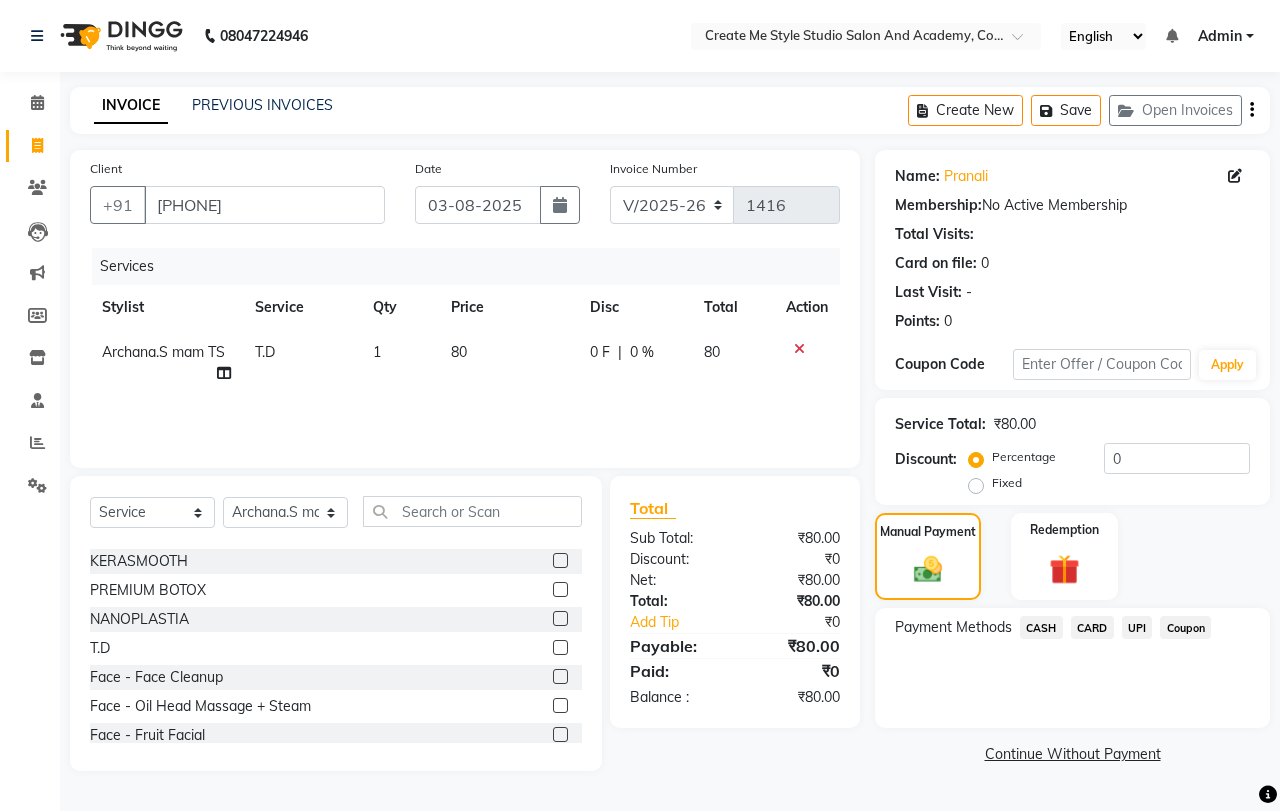click on "CASH" 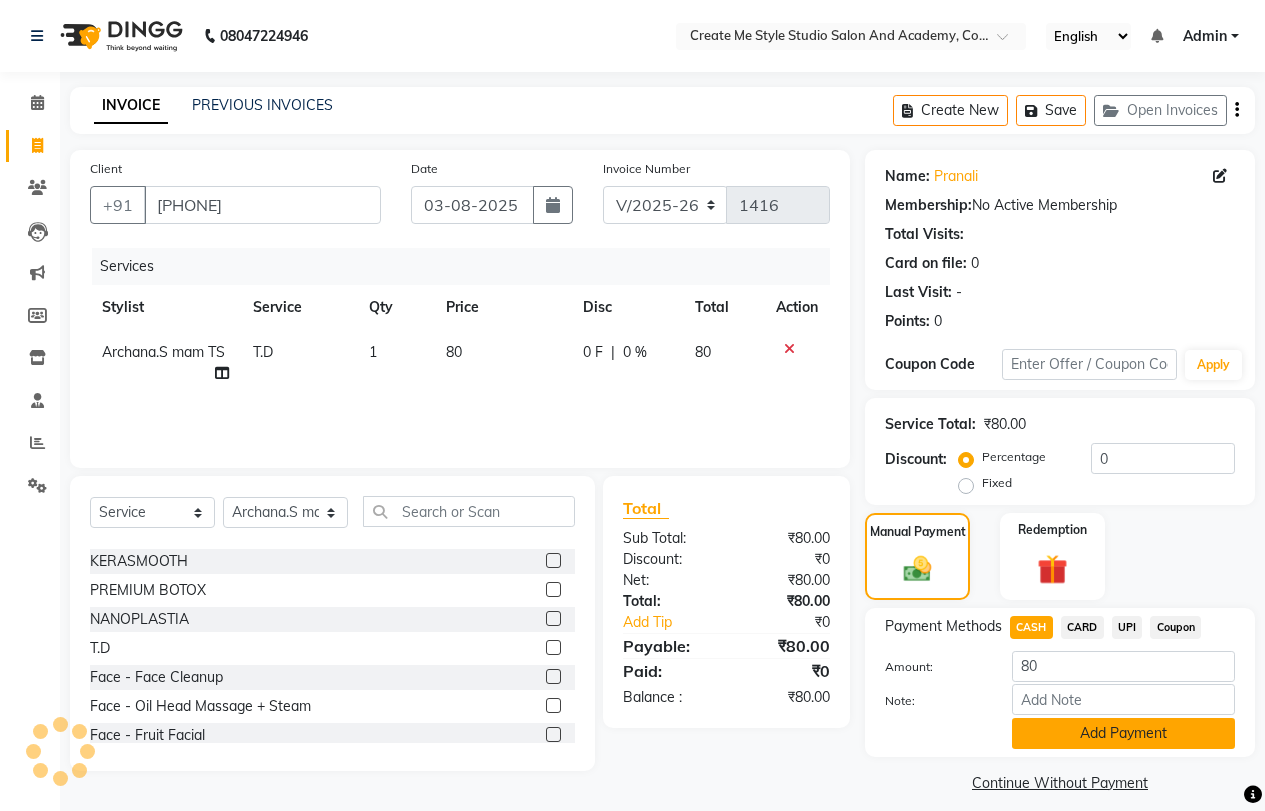 click on "Add Payment" 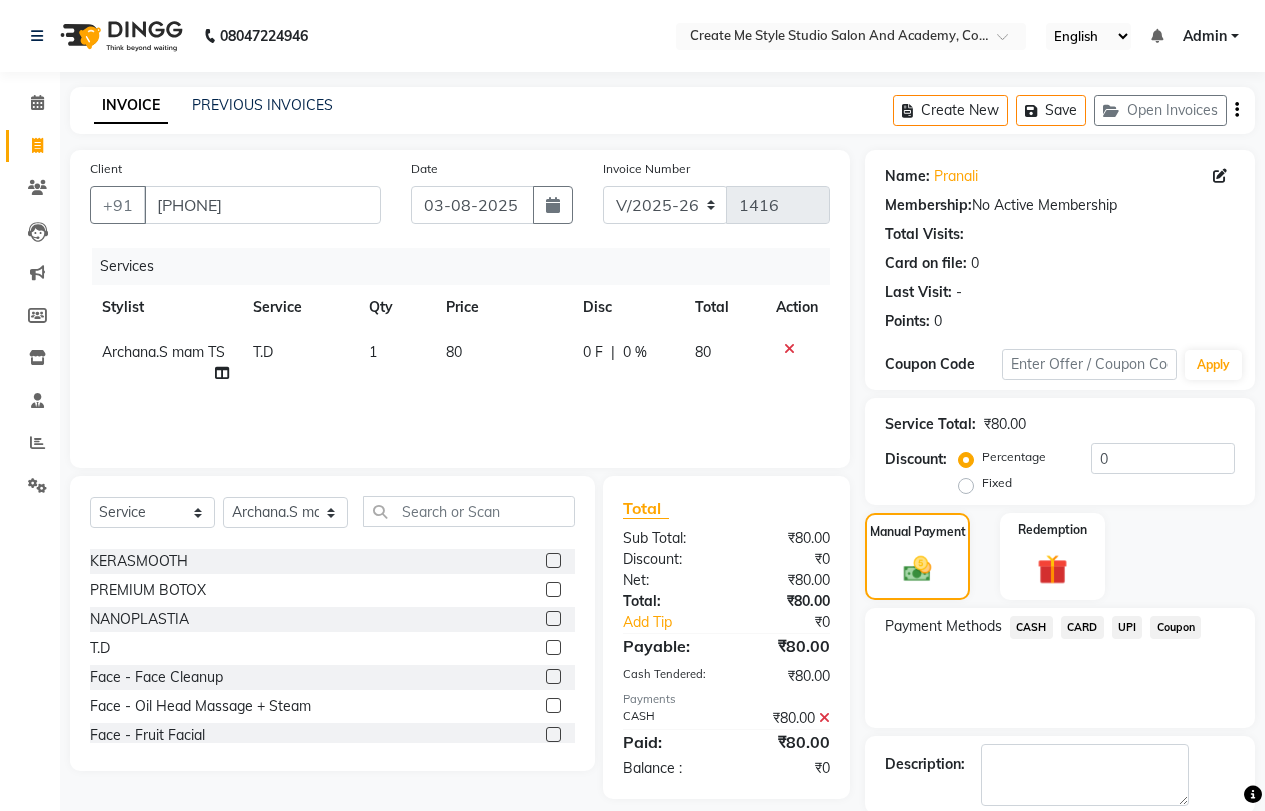 scroll, scrollTop: 101, scrollLeft: 0, axis: vertical 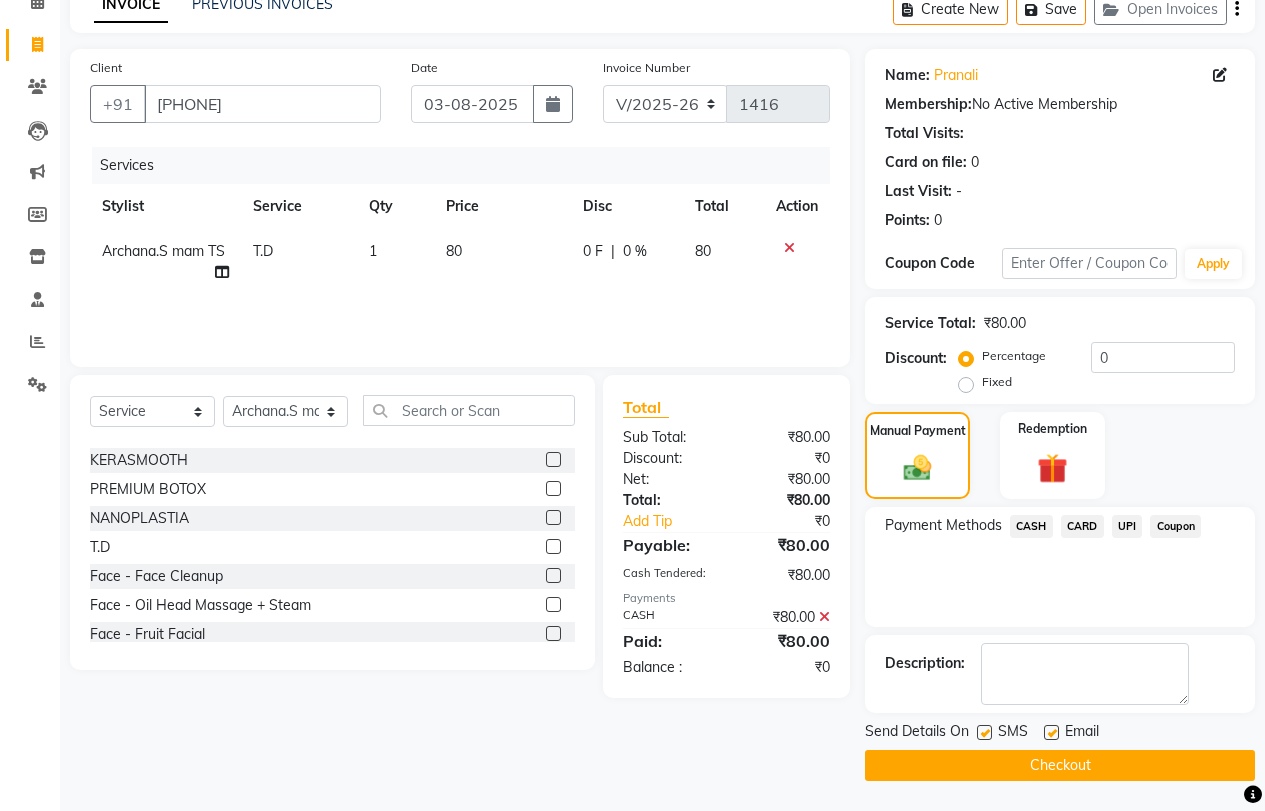 click 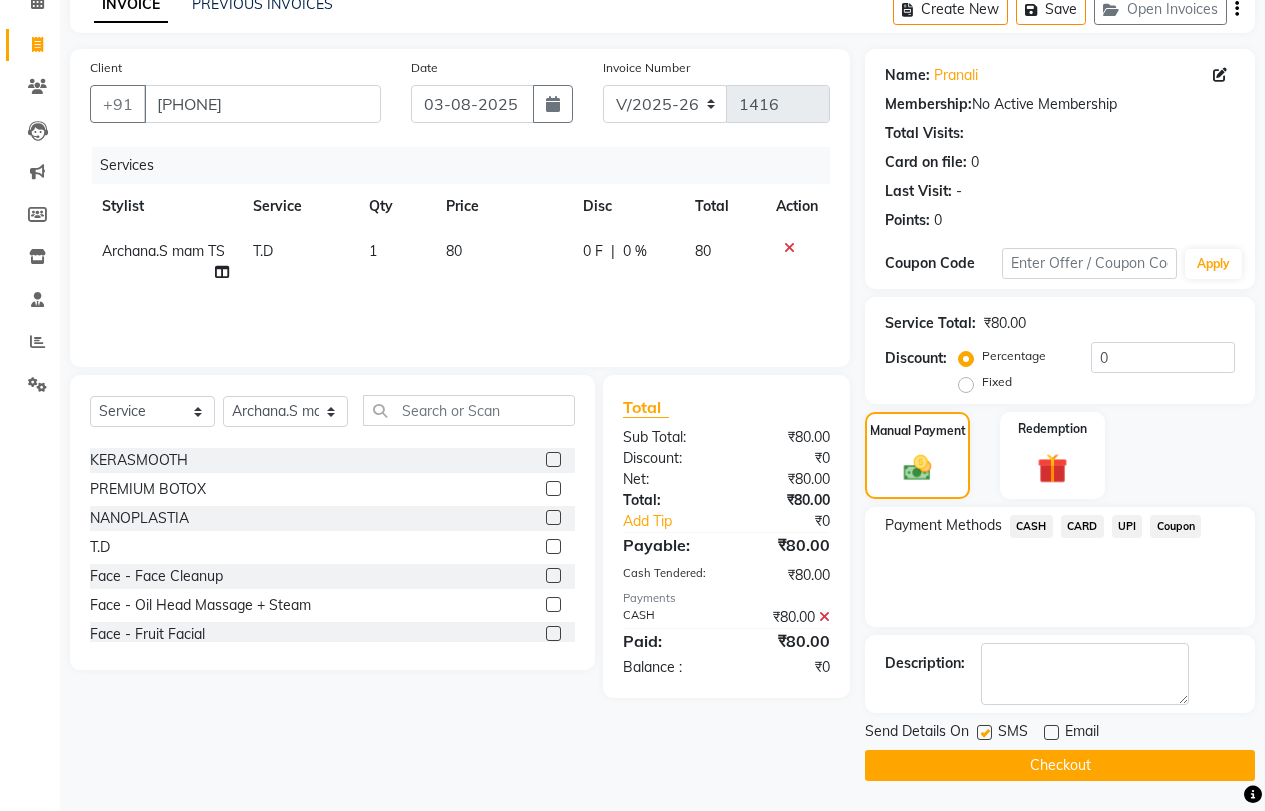click 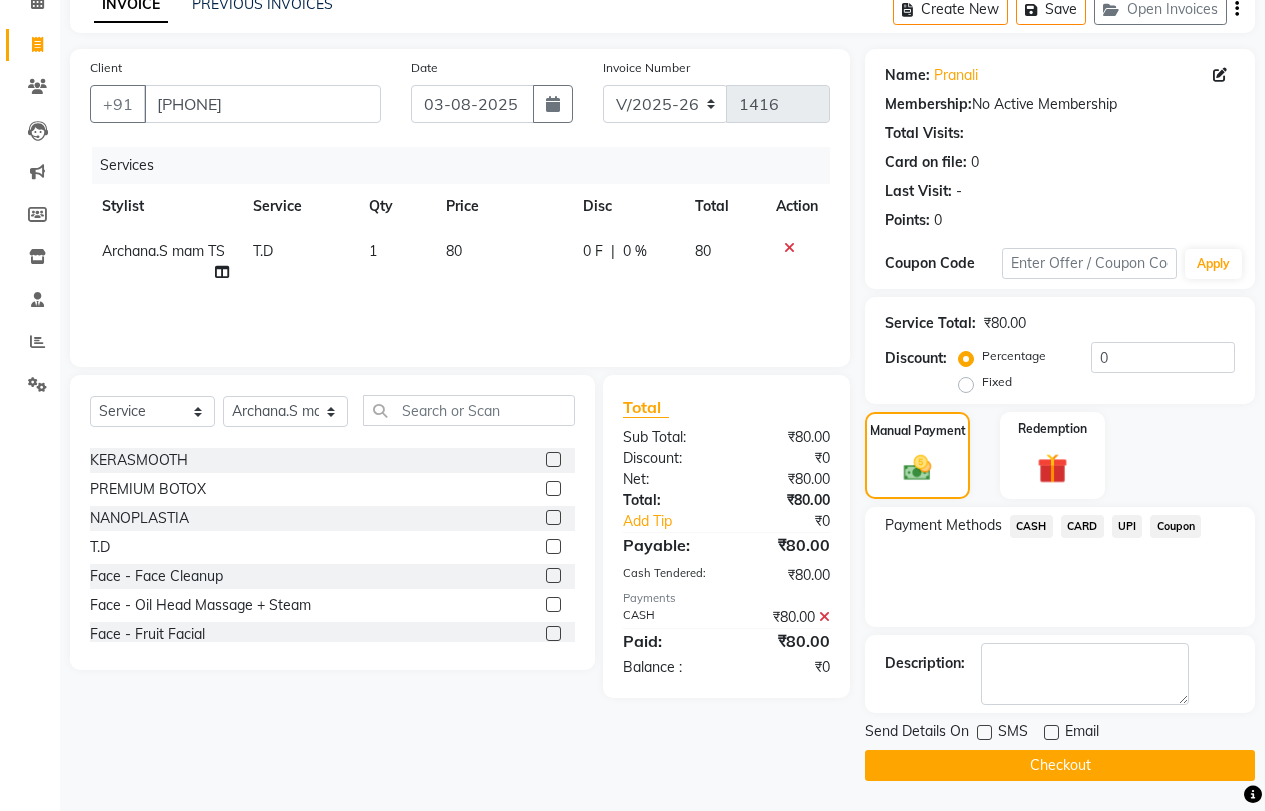 click on "Checkout" 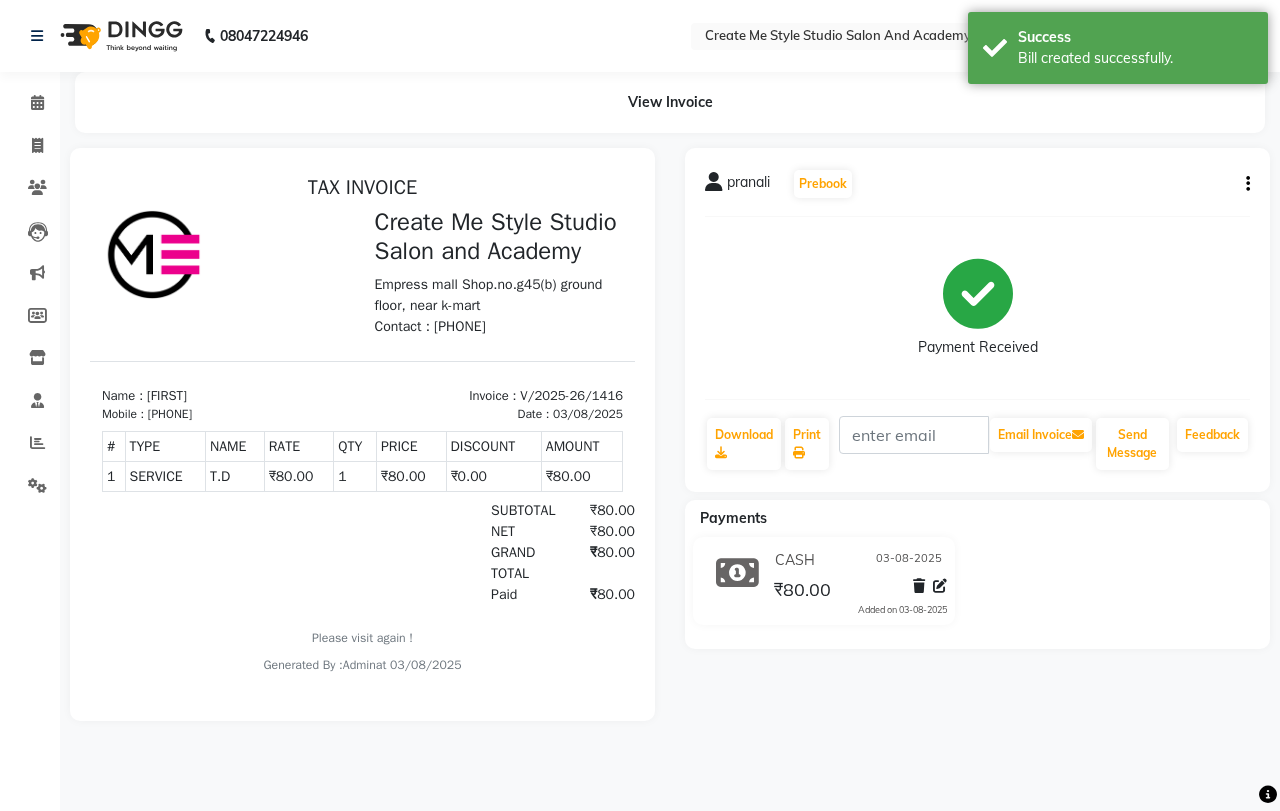 scroll, scrollTop: 0, scrollLeft: 0, axis: both 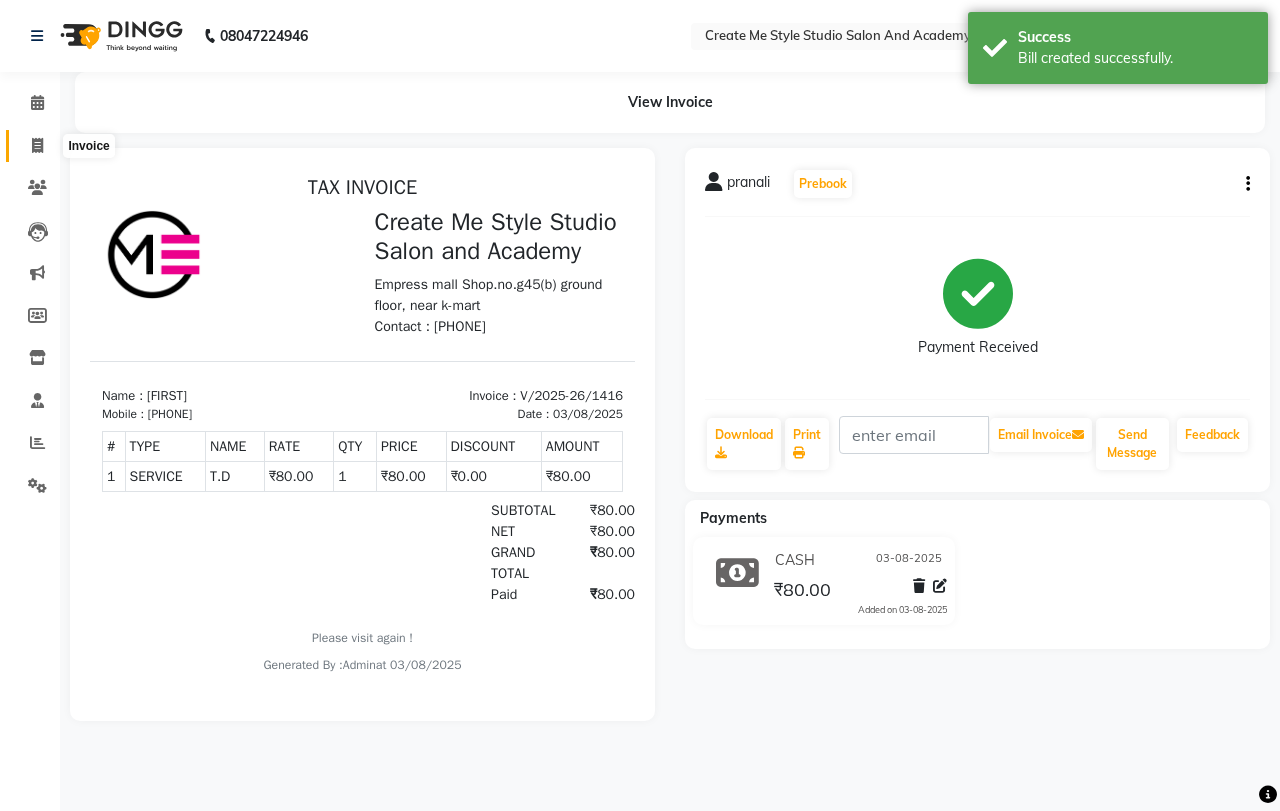 click 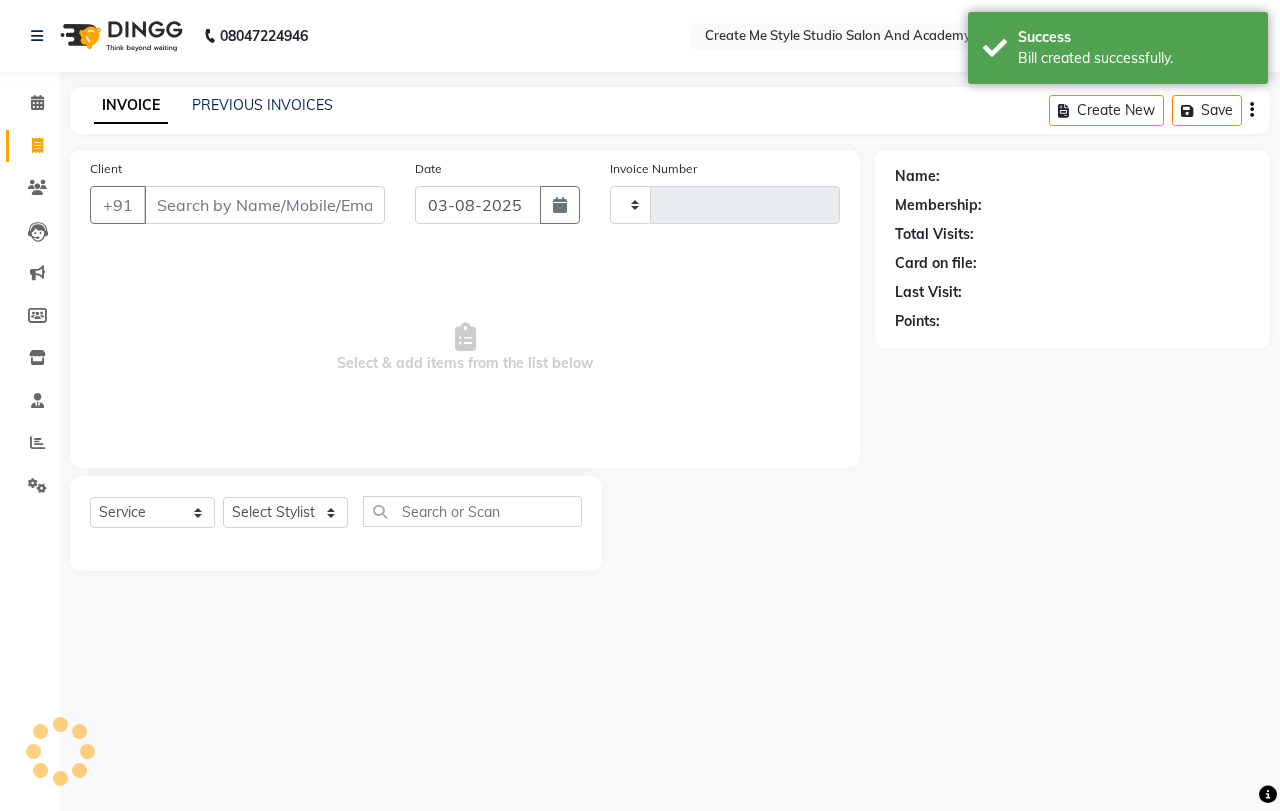 type on "1417" 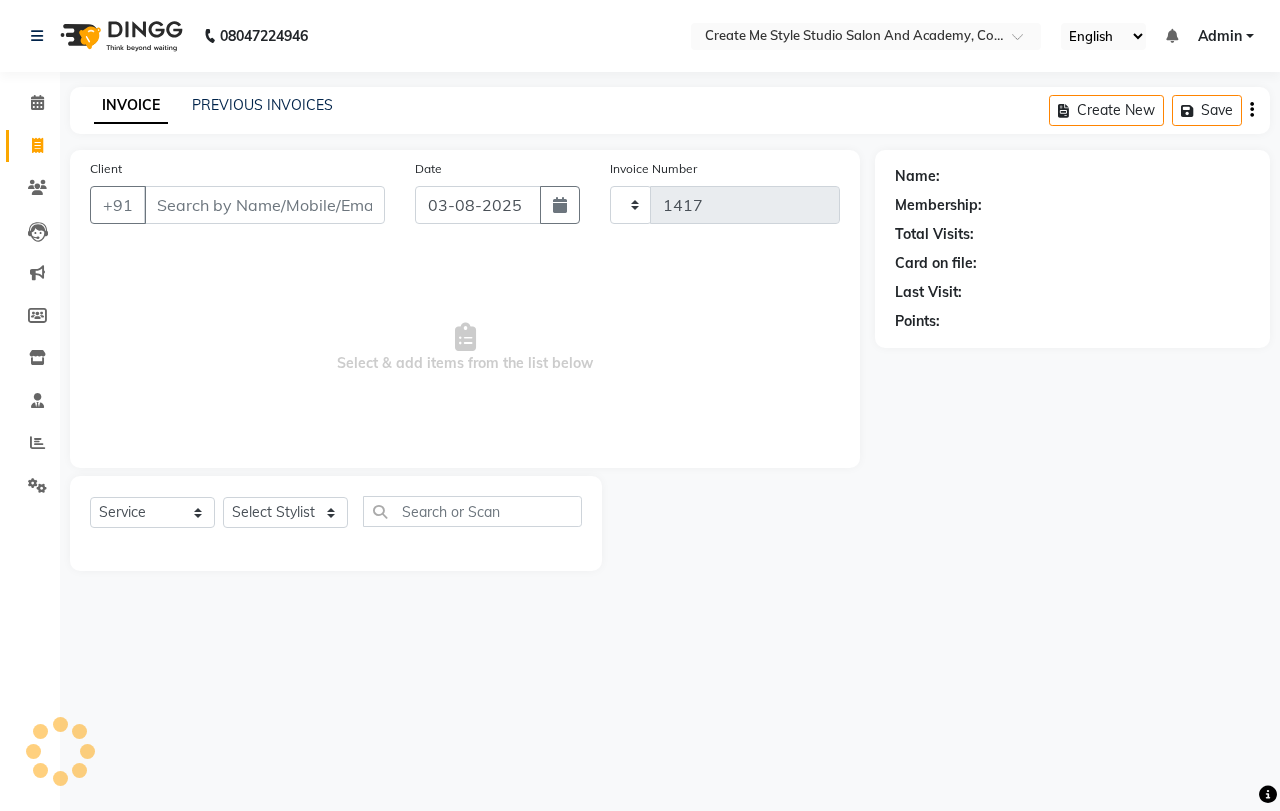 select on "8253" 